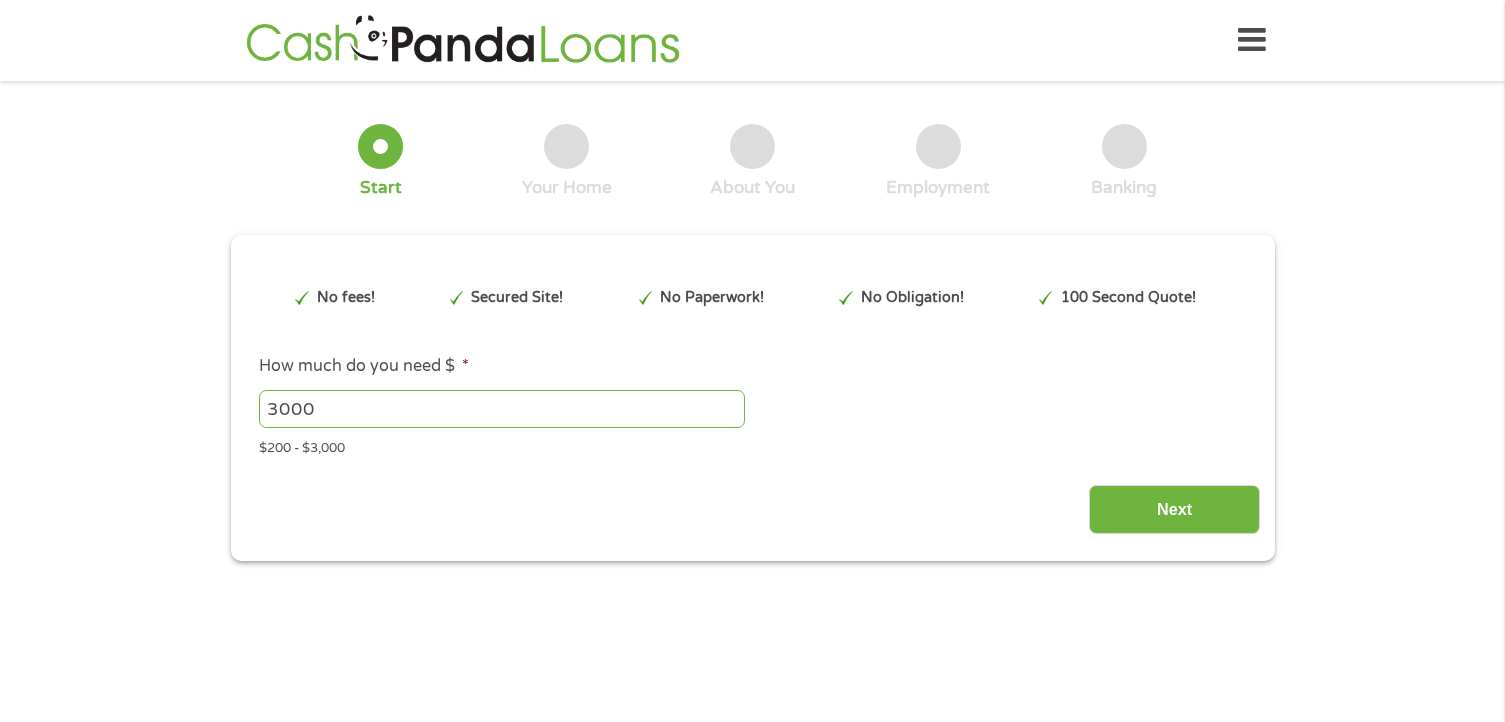 scroll, scrollTop: 0, scrollLeft: 0, axis: both 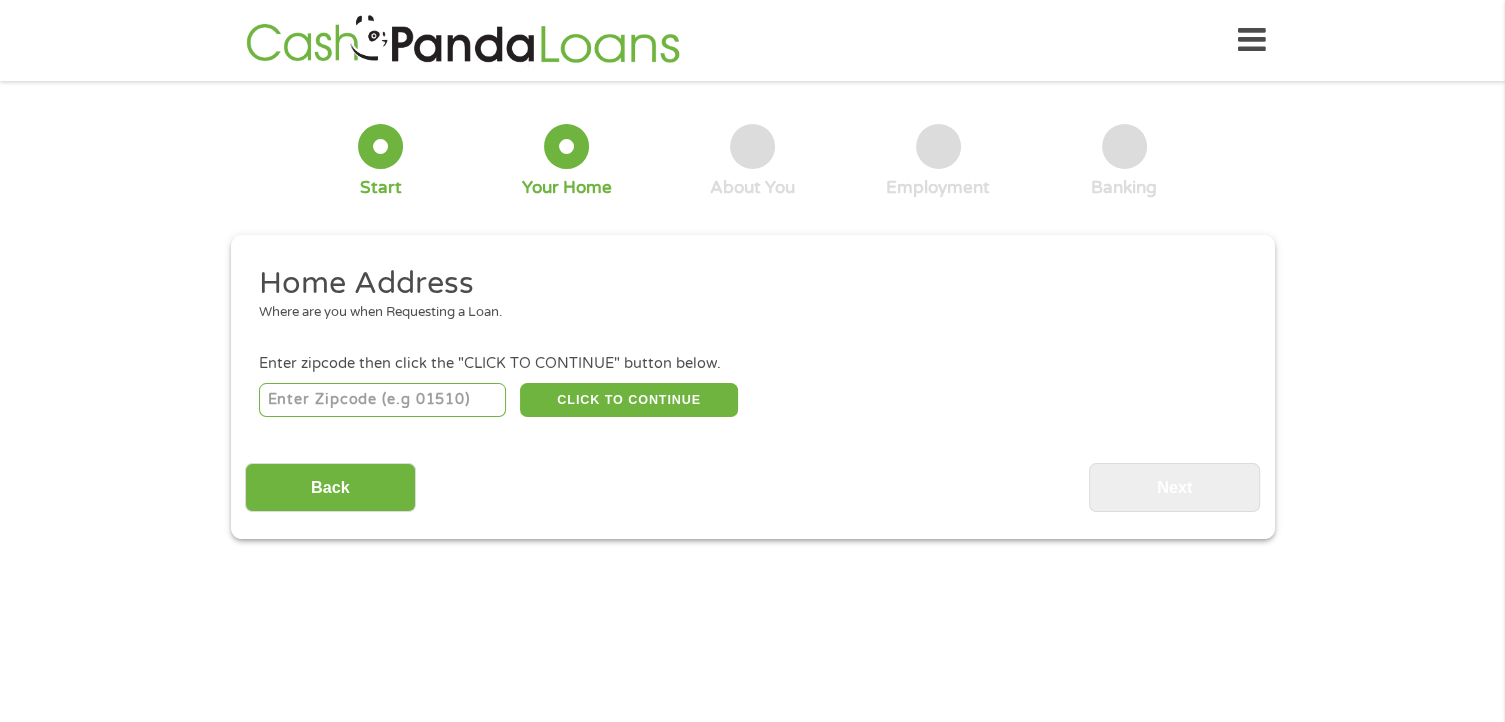 click at bounding box center [382, 400] 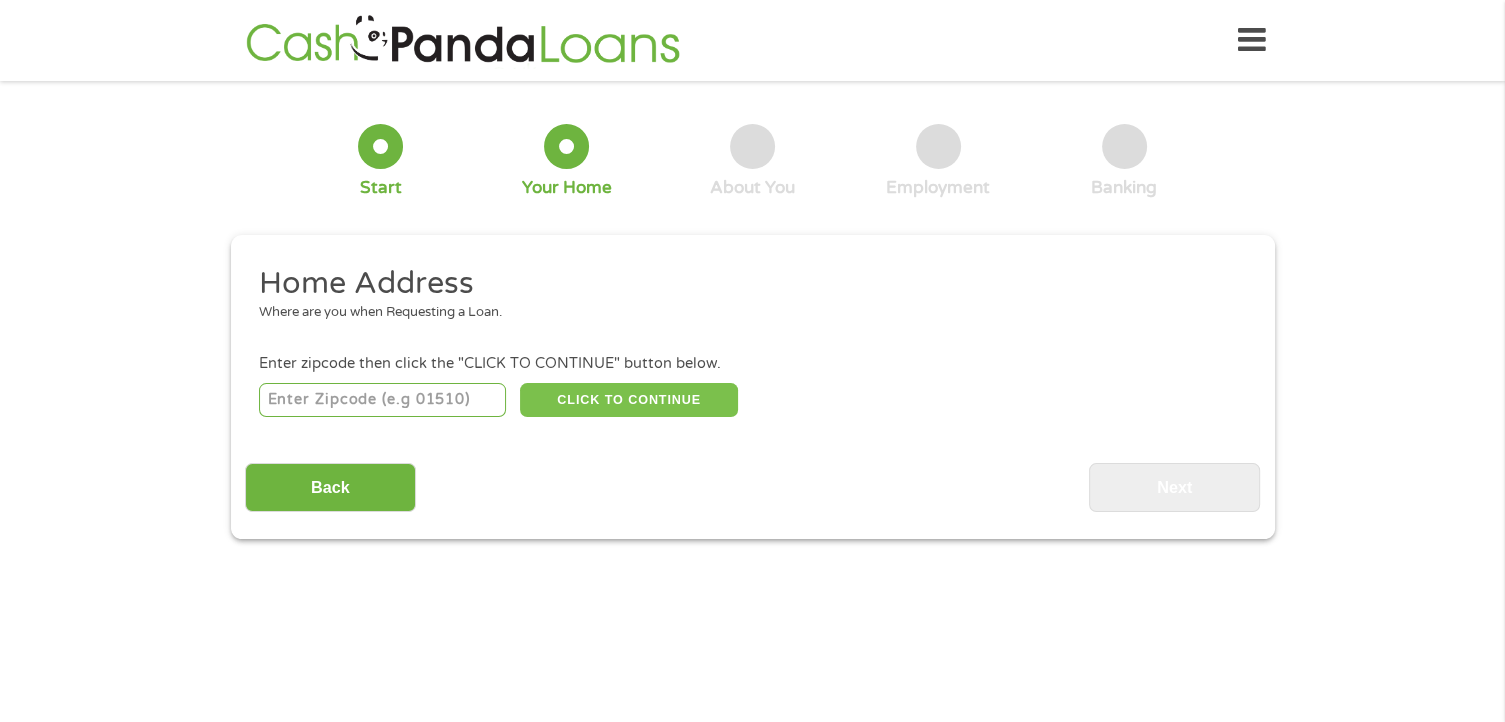 type on "[NUMBER_PART]" 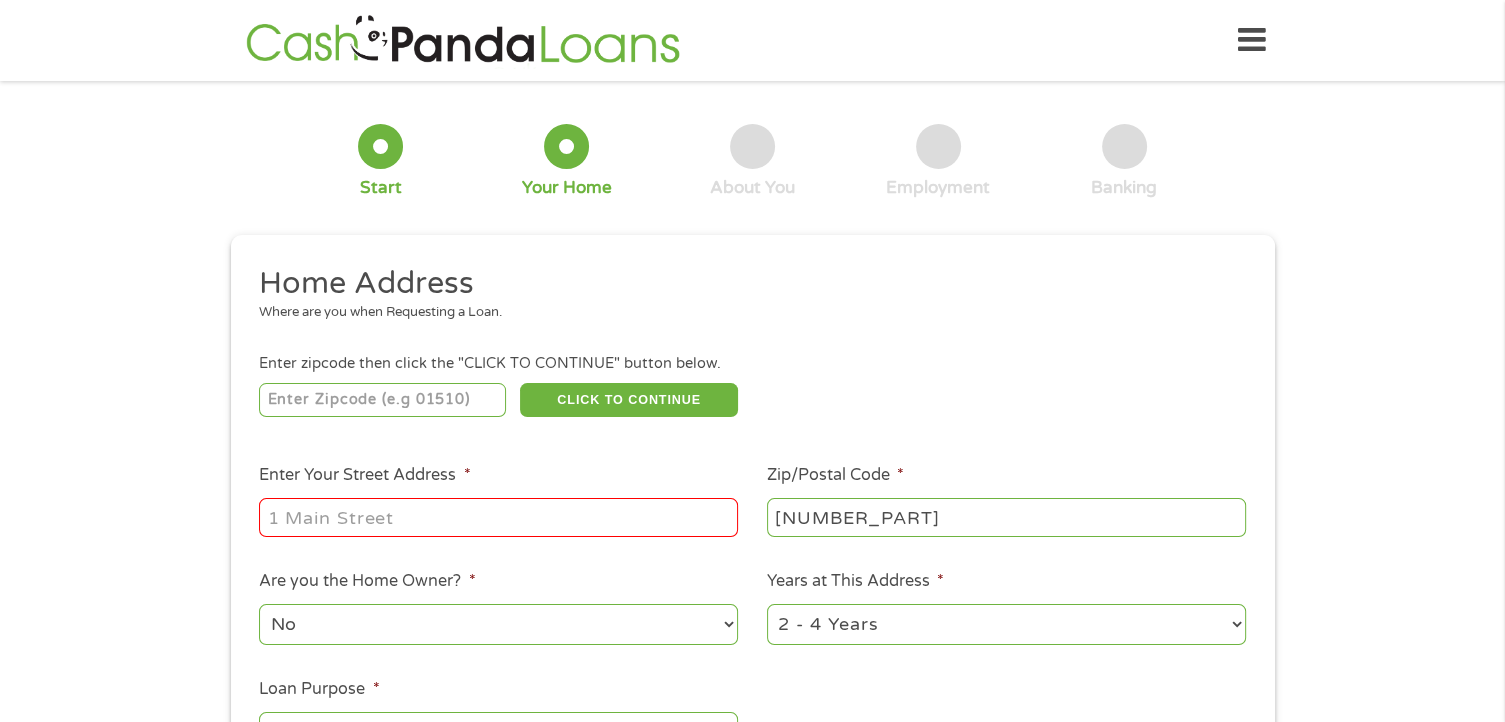click on "Enter Your Street Address *" at bounding box center [498, 517] 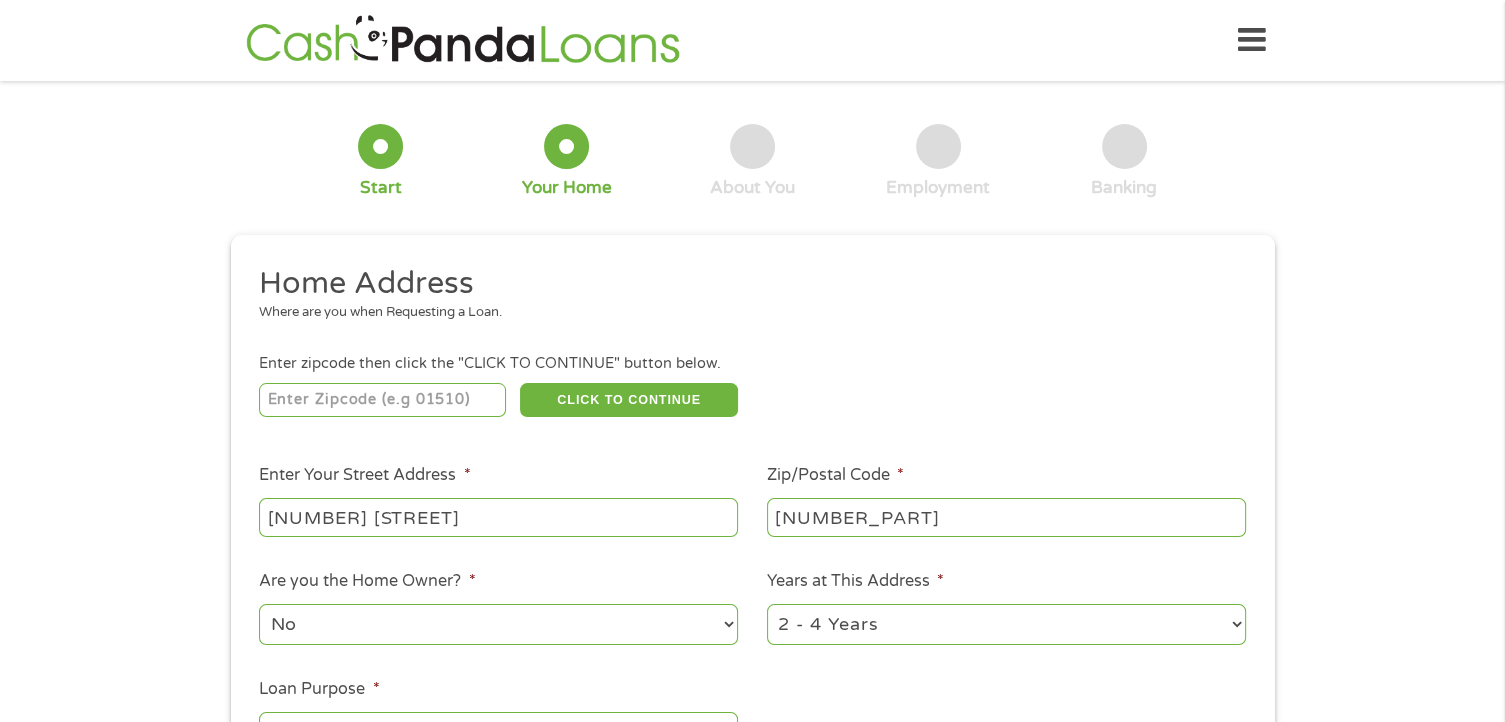type on "[NUMBER] [STREET]" 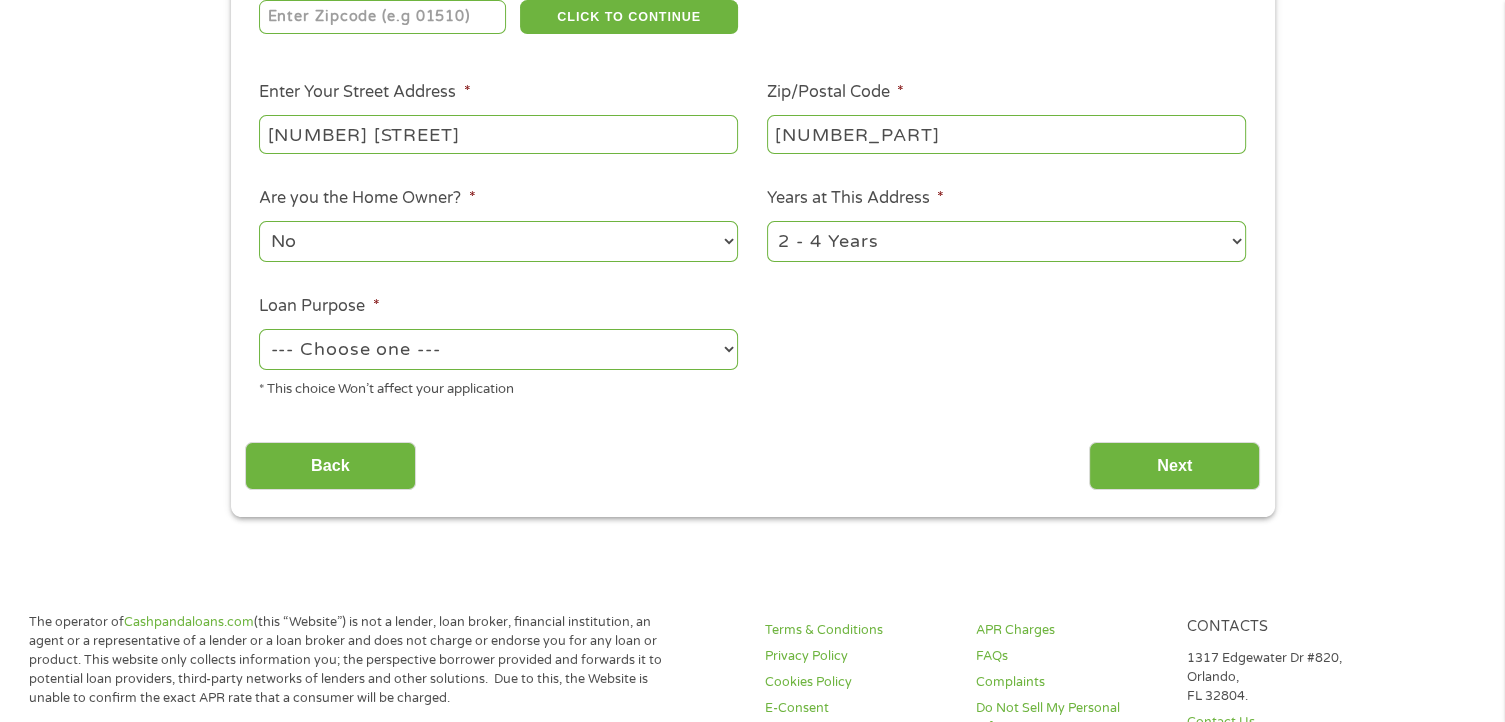 scroll, scrollTop: 384, scrollLeft: 0, axis: vertical 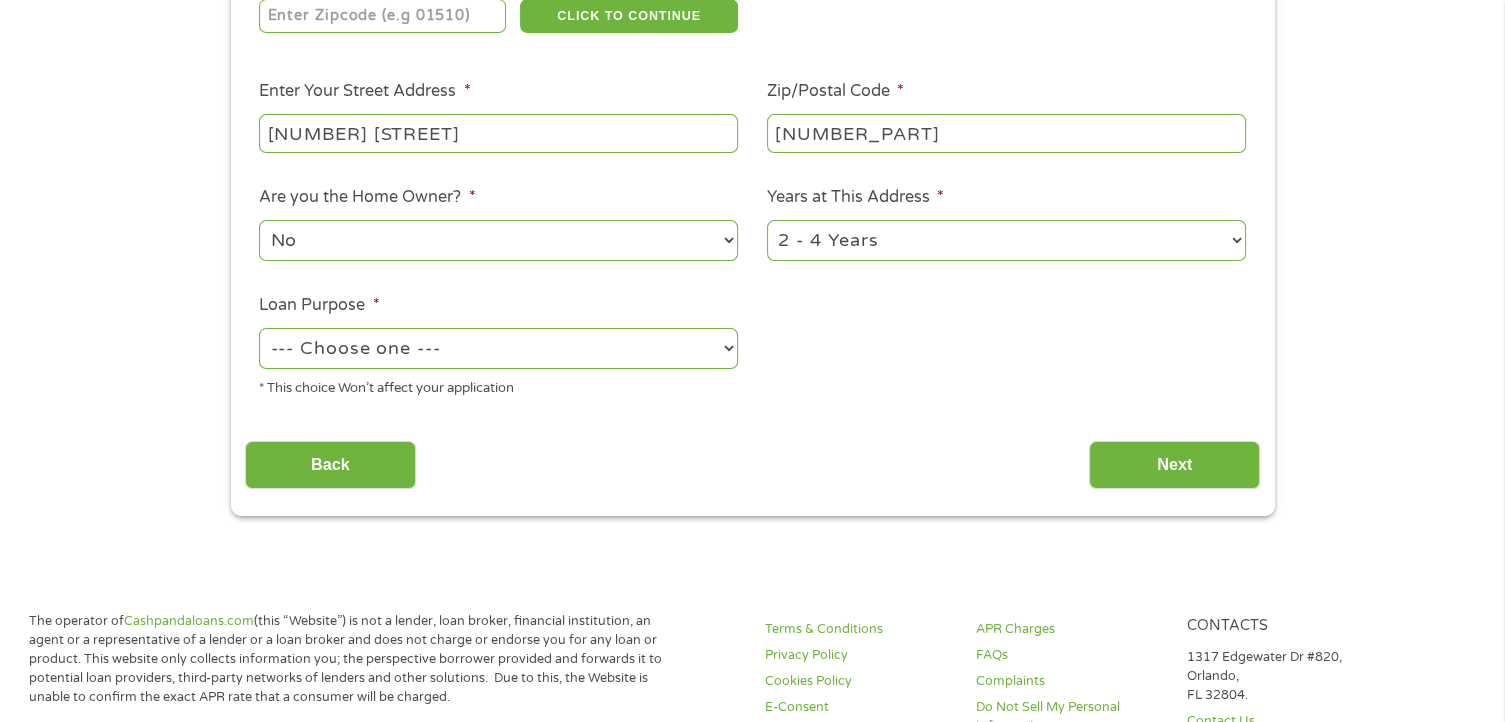 click on "--- Choose one --- Pay Bills Debt Consolidation Home Improvement Major Purchase Car Loan Short Term Cash Medical Expenses Other" at bounding box center (498, 348) 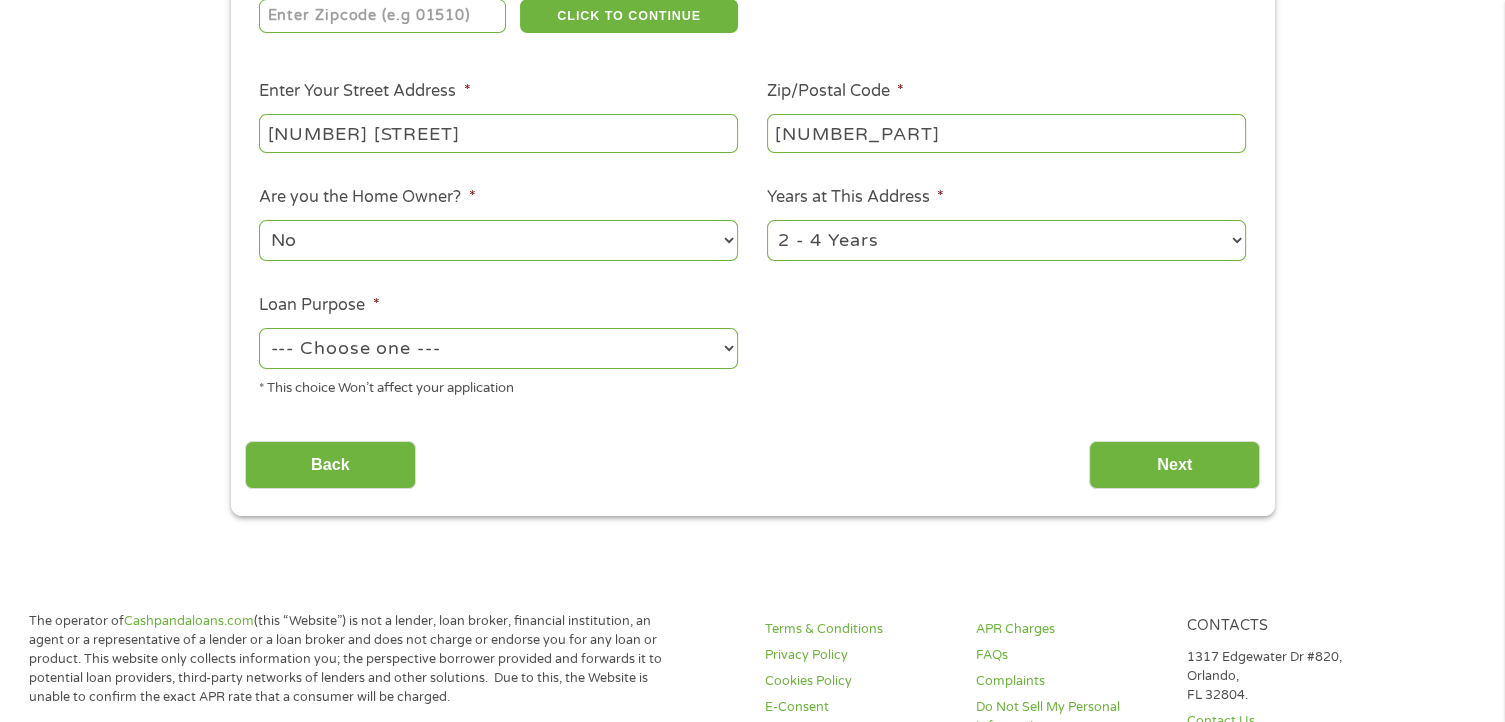 select on "paybills" 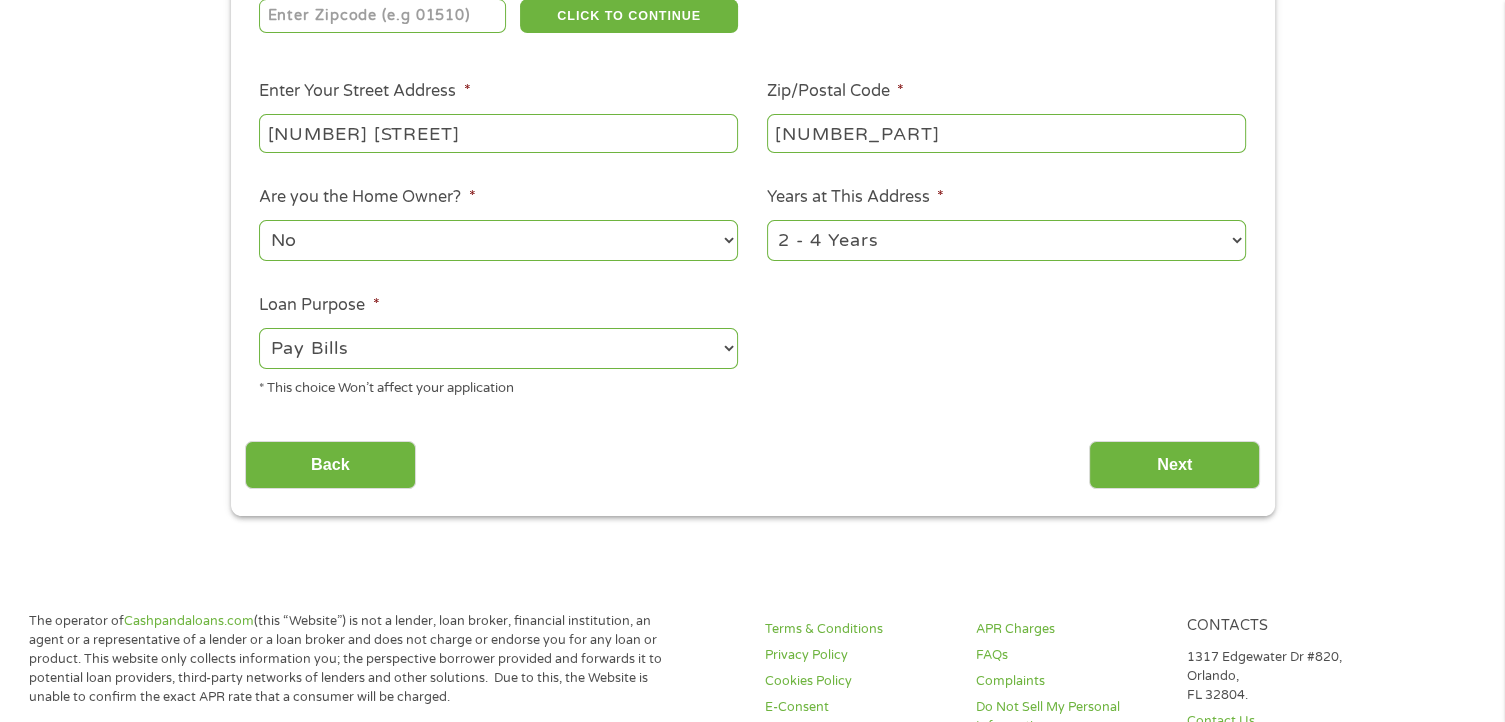click on "--- Choose one --- Pay Bills Debt Consolidation Home Improvement Major Purchase Car Loan Short Term Cash Medical Expenses Other" at bounding box center (498, 348) 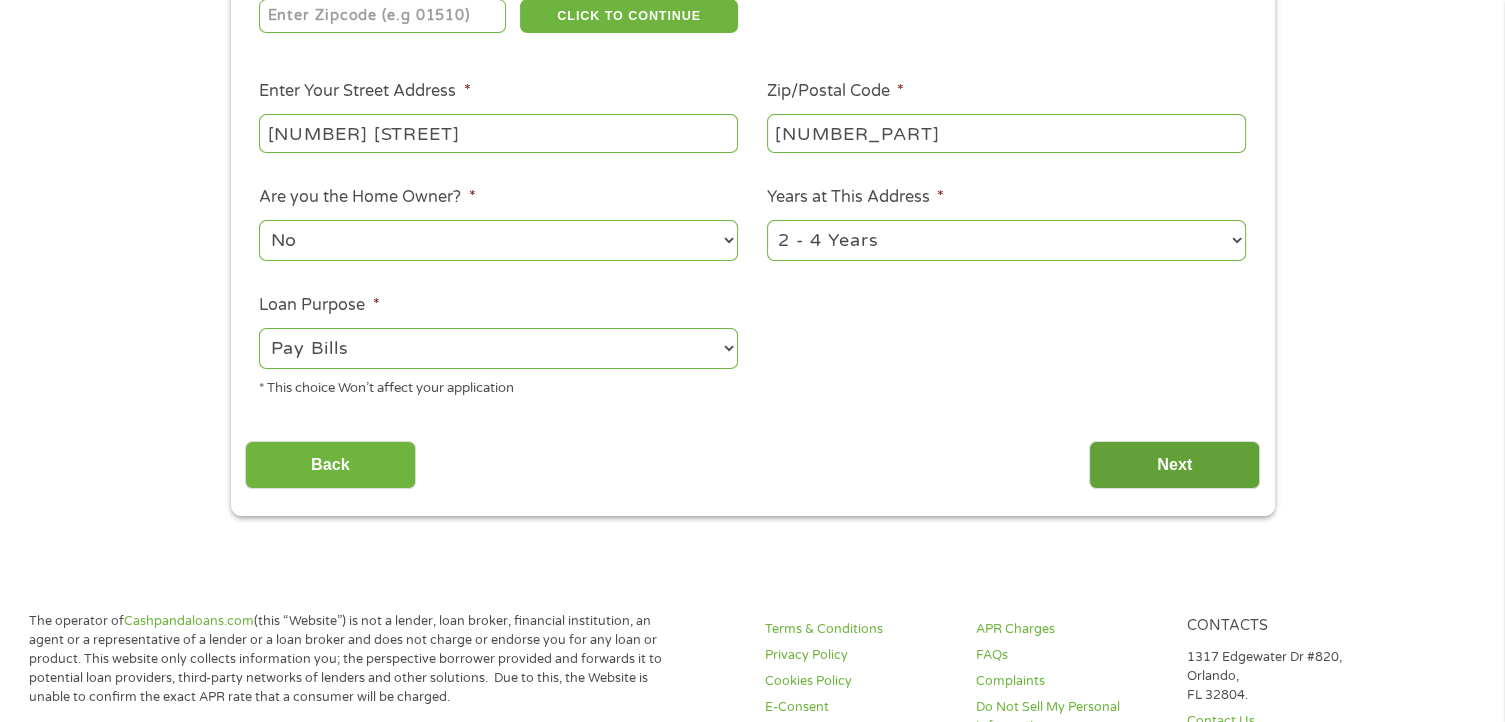 click on "Next" at bounding box center [1174, 465] 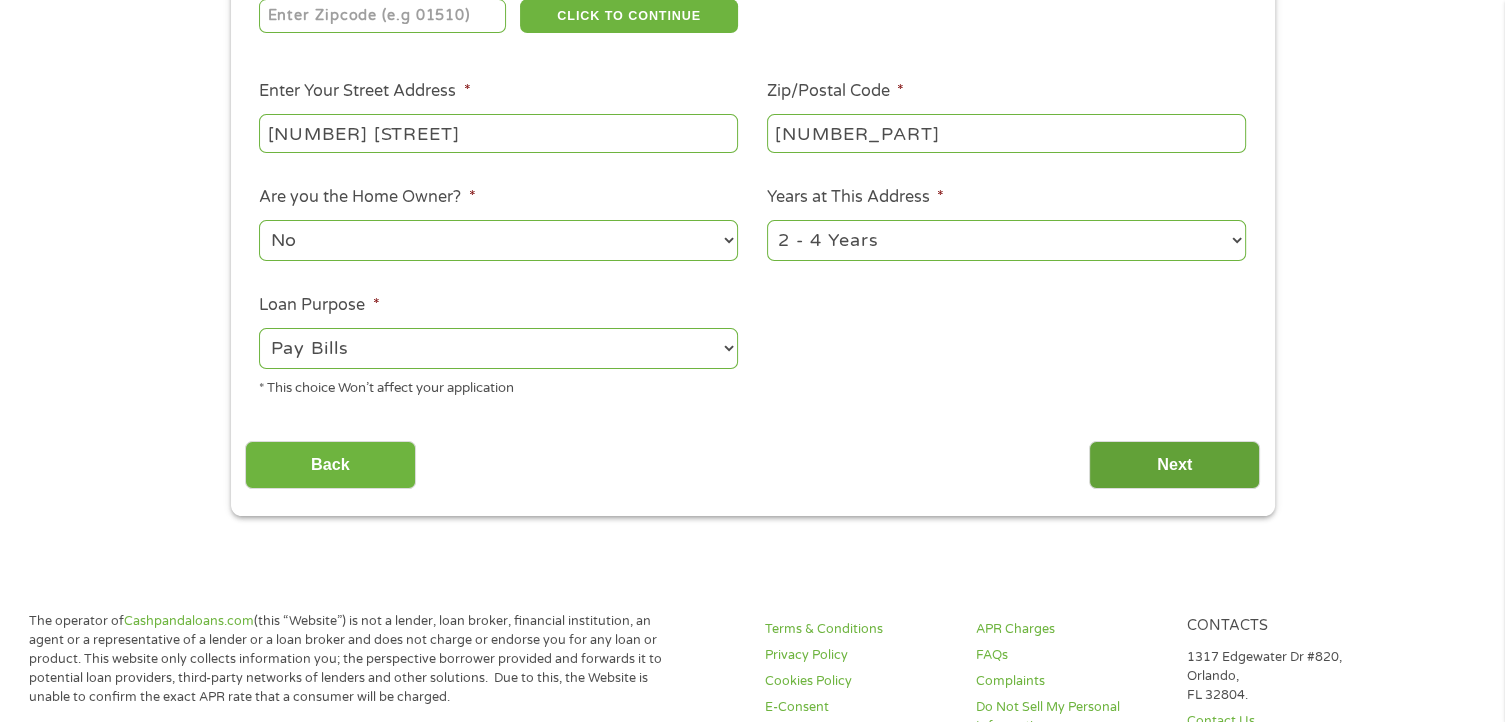 scroll, scrollTop: 8, scrollLeft: 8, axis: both 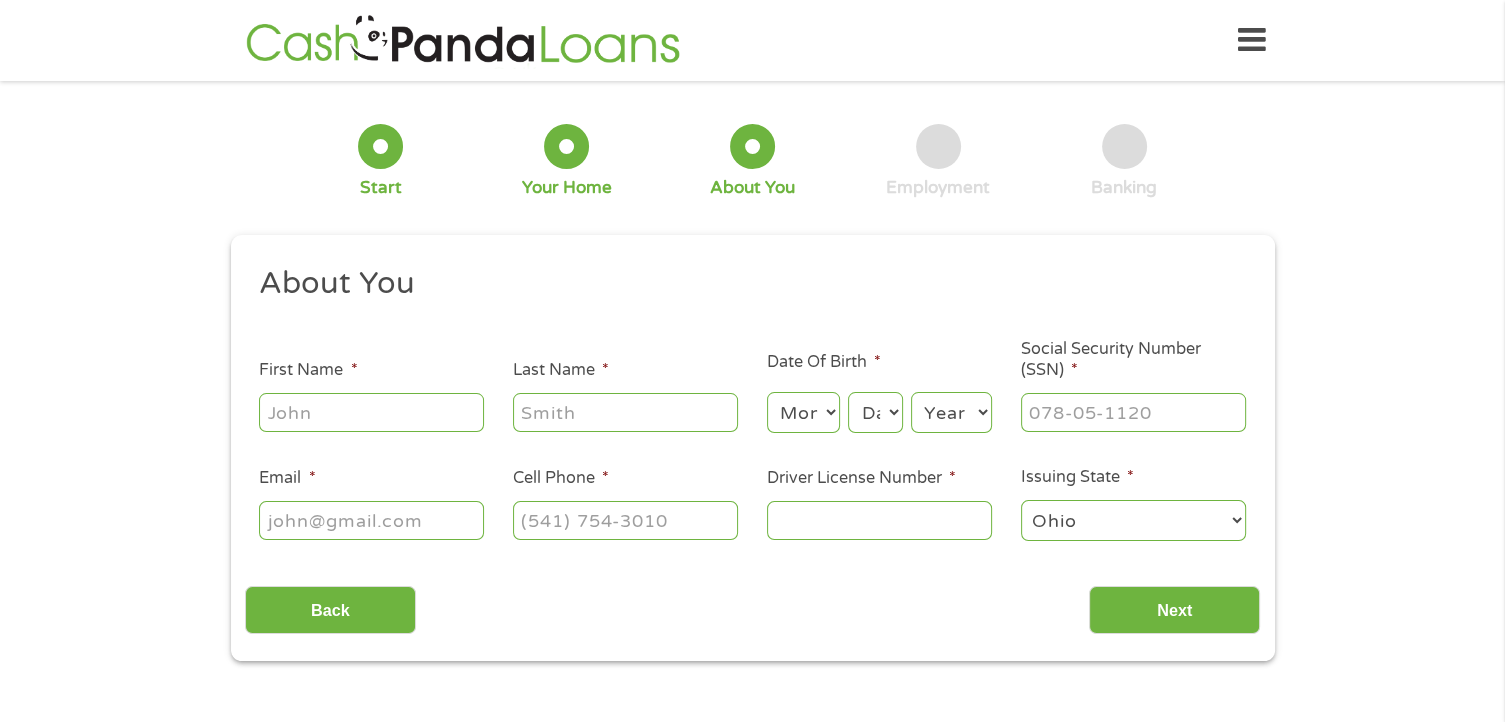 click on "First Name *" at bounding box center [371, 412] 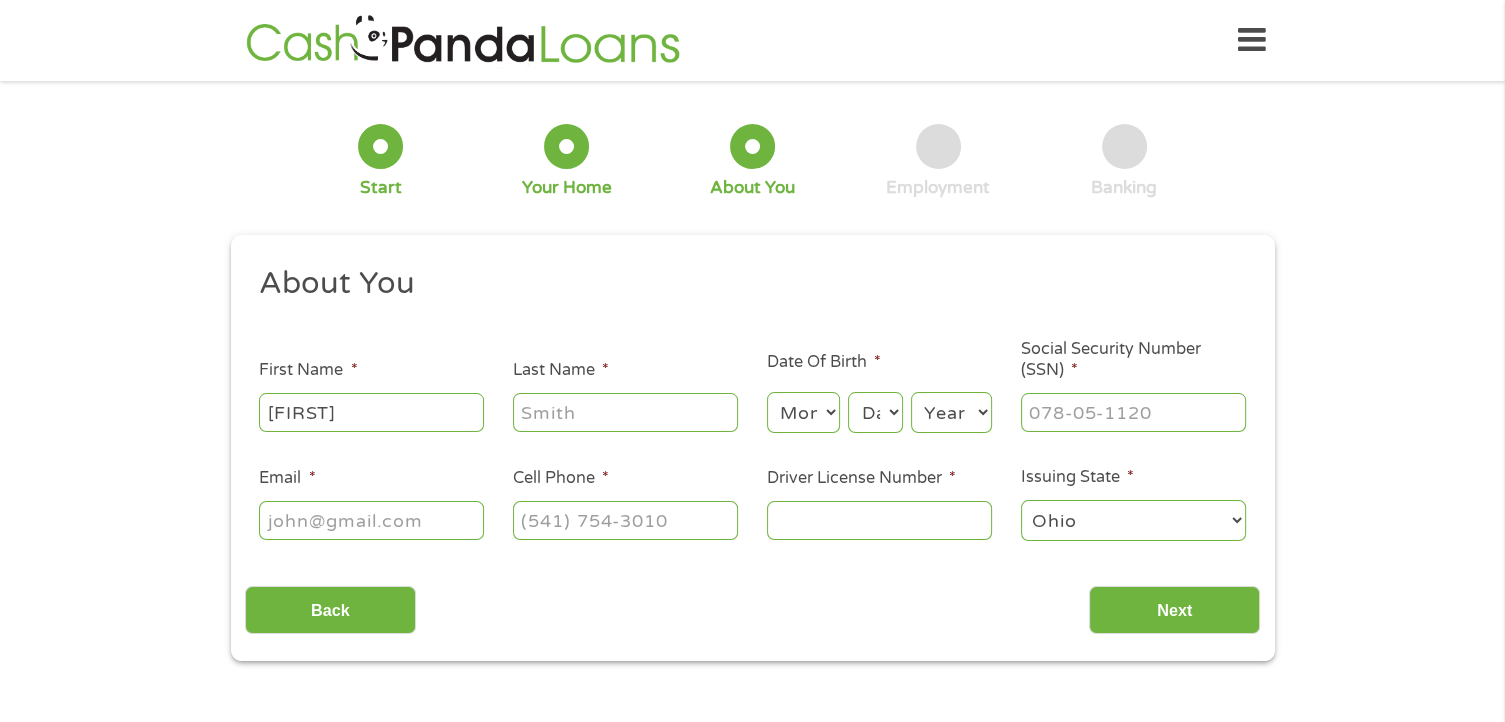 type on "[FIRST]" 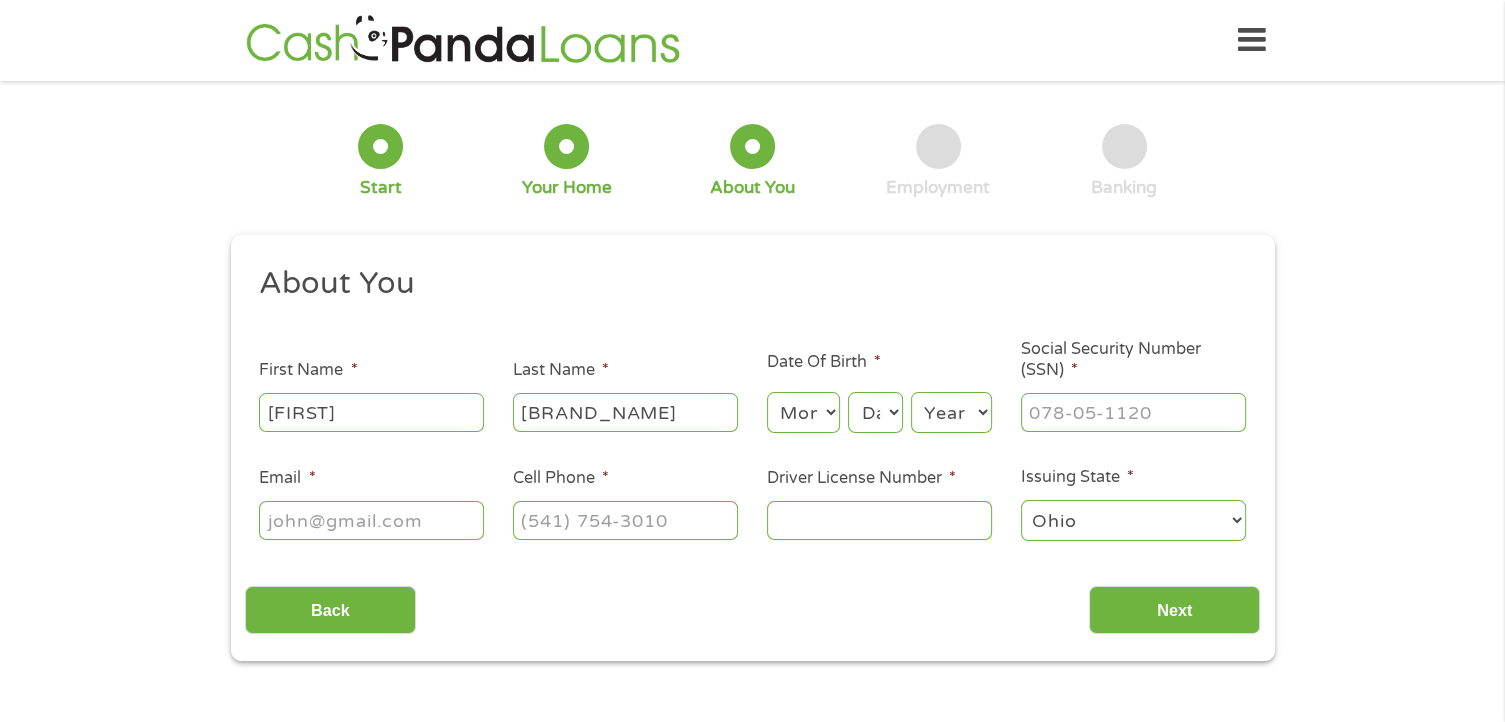 type on "[BRAND_NAME]" 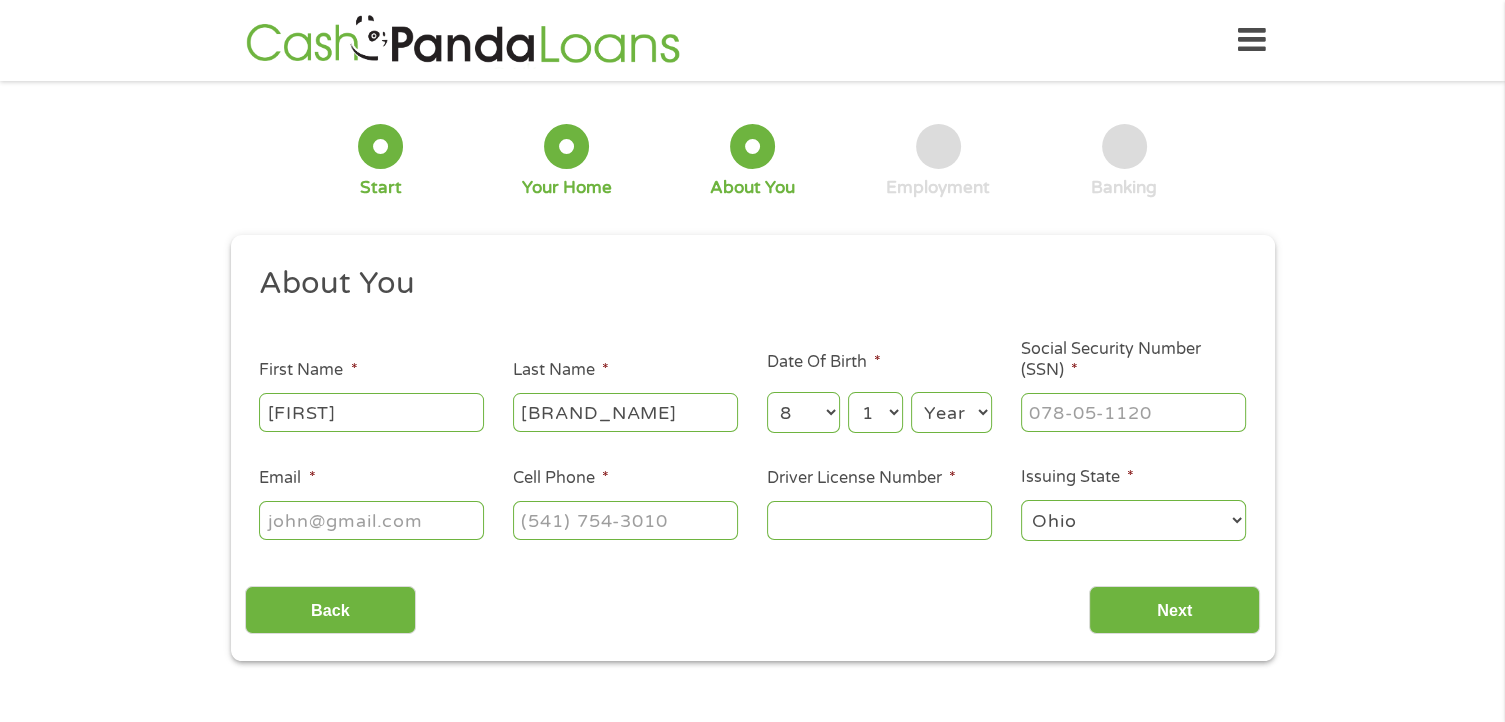 select on "16" 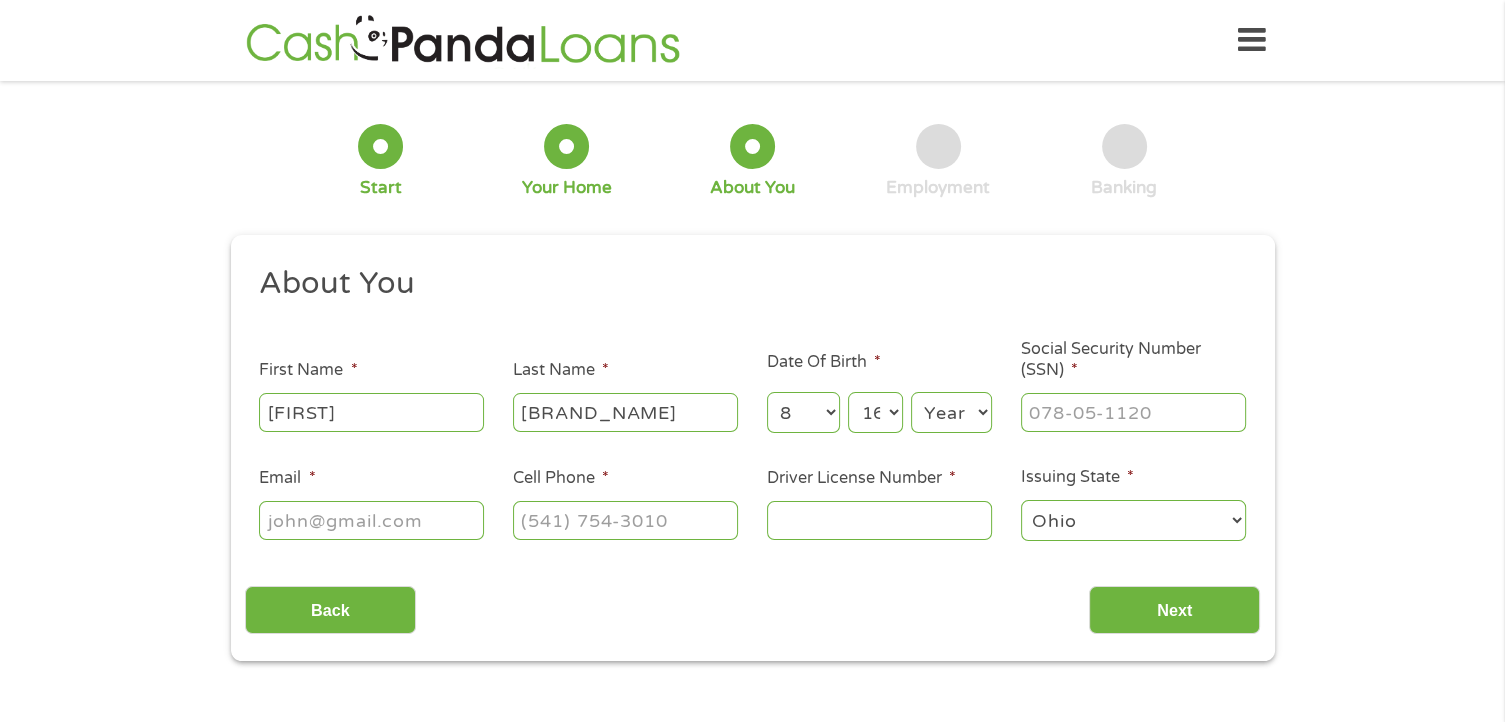 click on "Year 2007 2006 2005 2004 2003 2002 2001 2000 1999 1998 1997 1996 1995 1994 1993 1992 1991 1990 1989 1988 1987 1986 1985 1984 1983 1982 1981 1980 1979 1978 1977 1976 1975 1974 1973 1972 1971 1970 1969 1968 1967 1966 1965 1964 1963 1962 1961 1960 1959 1958 1957 1956 1955 1954 1953 1952 1951 1950 1949 1948 1947 1946 1945 1944 1943 1942 1941 1940 1939 1938 1937 1936 1935 1934 1933 1932 1931 1930 1929 1928 1927 1926 1925 1924 1923 1922 1921 1920" at bounding box center [951, 412] 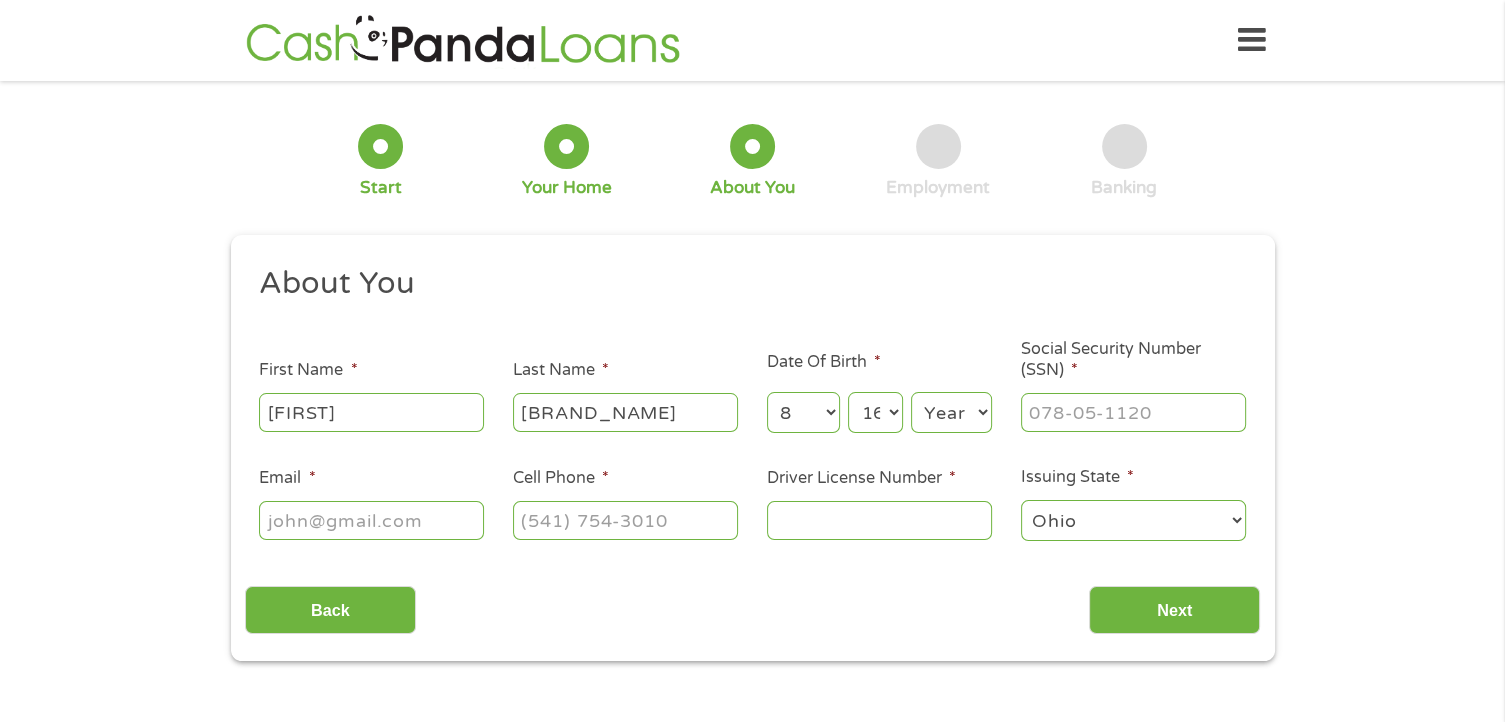 select on "1988" 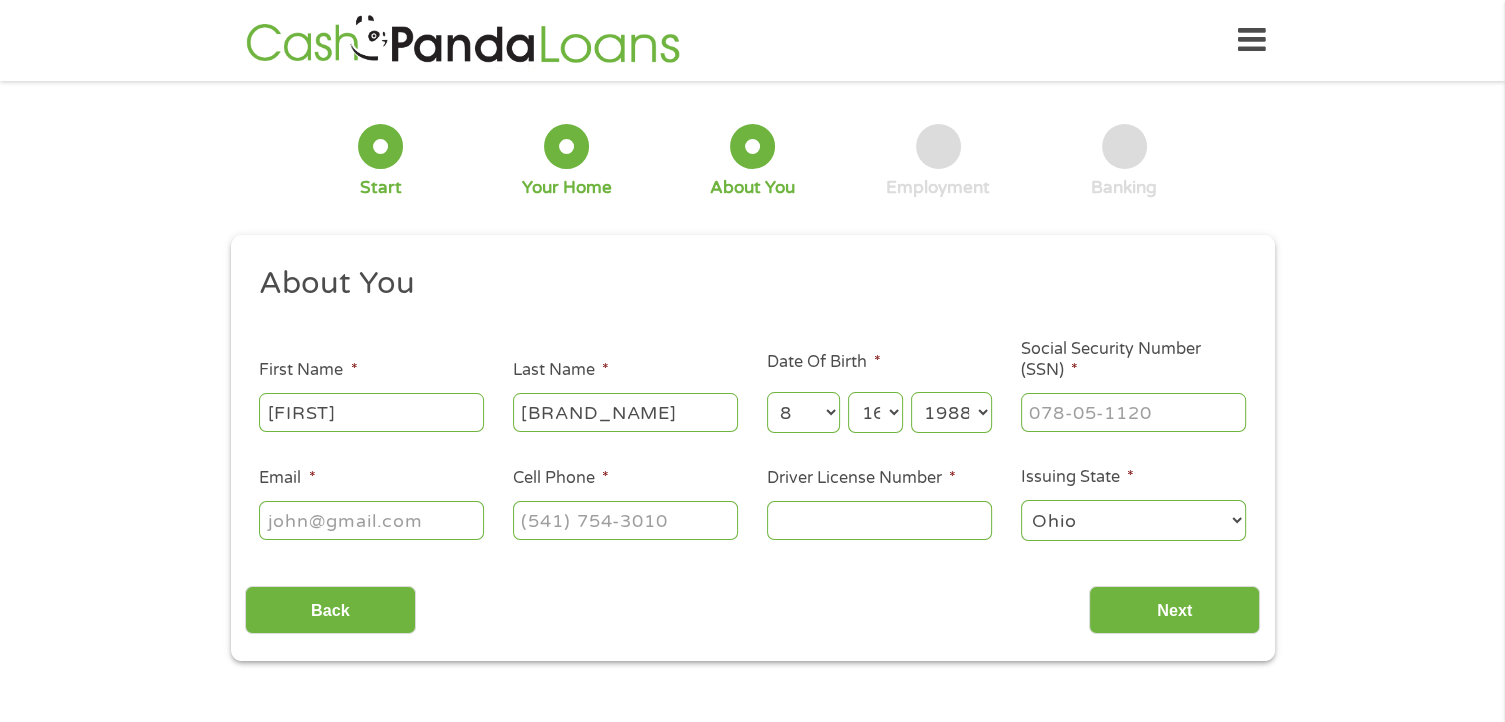 click on "Year 2007 2006 2005 2004 2003 2002 2001 2000 1999 1998 1997 1996 1995 1994 1993 1992 1991 1990 1989 1988 1987 1986 1985 1984 1983 1982 1981 1980 1979 1978 1977 1976 1975 1974 1973 1972 1971 1970 1969 1968 1967 1966 1965 1964 1963 1962 1961 1960 1959 1958 1957 1956 1955 1954 1953 1952 1951 1950 1949 1948 1947 1946 1945 1944 1943 1942 1941 1940 1939 1938 1937 1936 1935 1934 1933 1932 1931 1930 1929 1928 1927 1926 1925 1924 1923 1922 1921 1920" at bounding box center [951, 412] 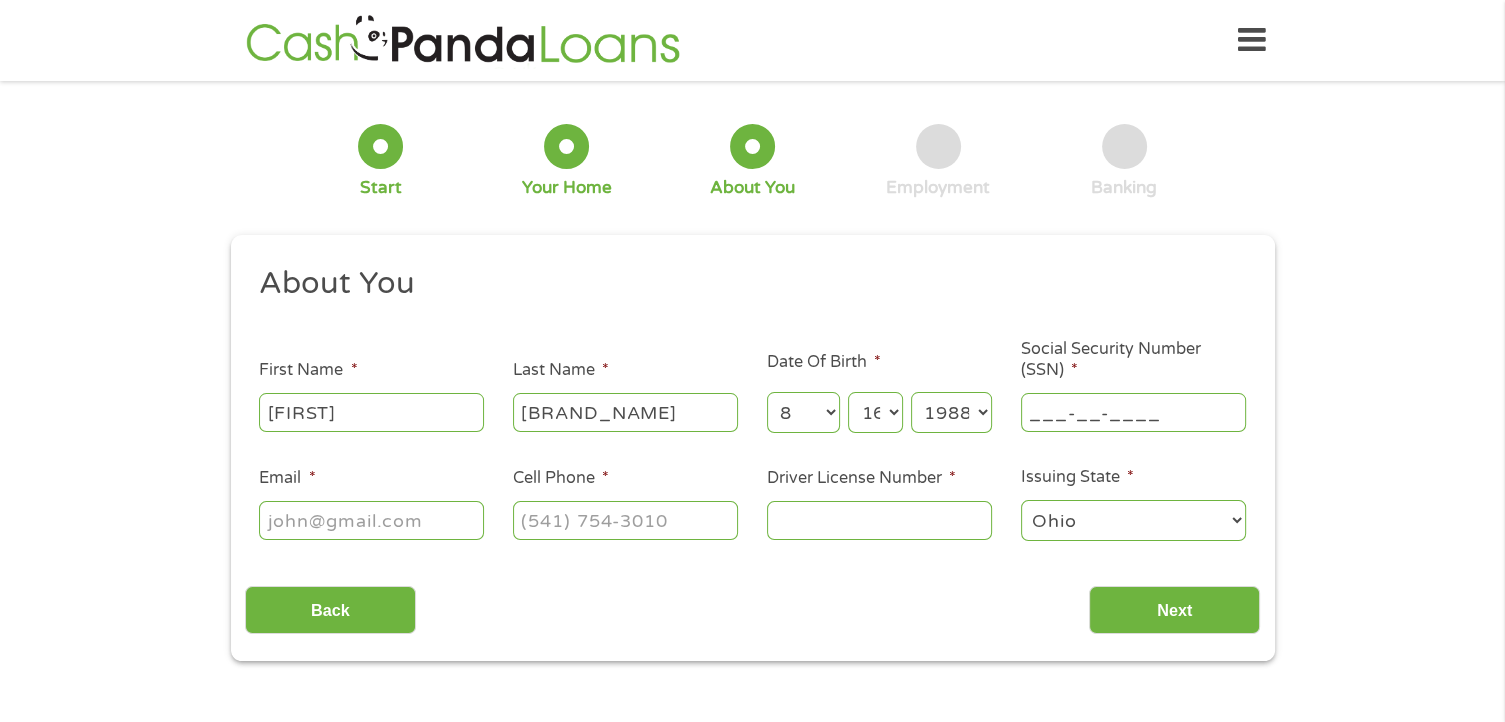 click on "___-__-____" at bounding box center (1133, 412) 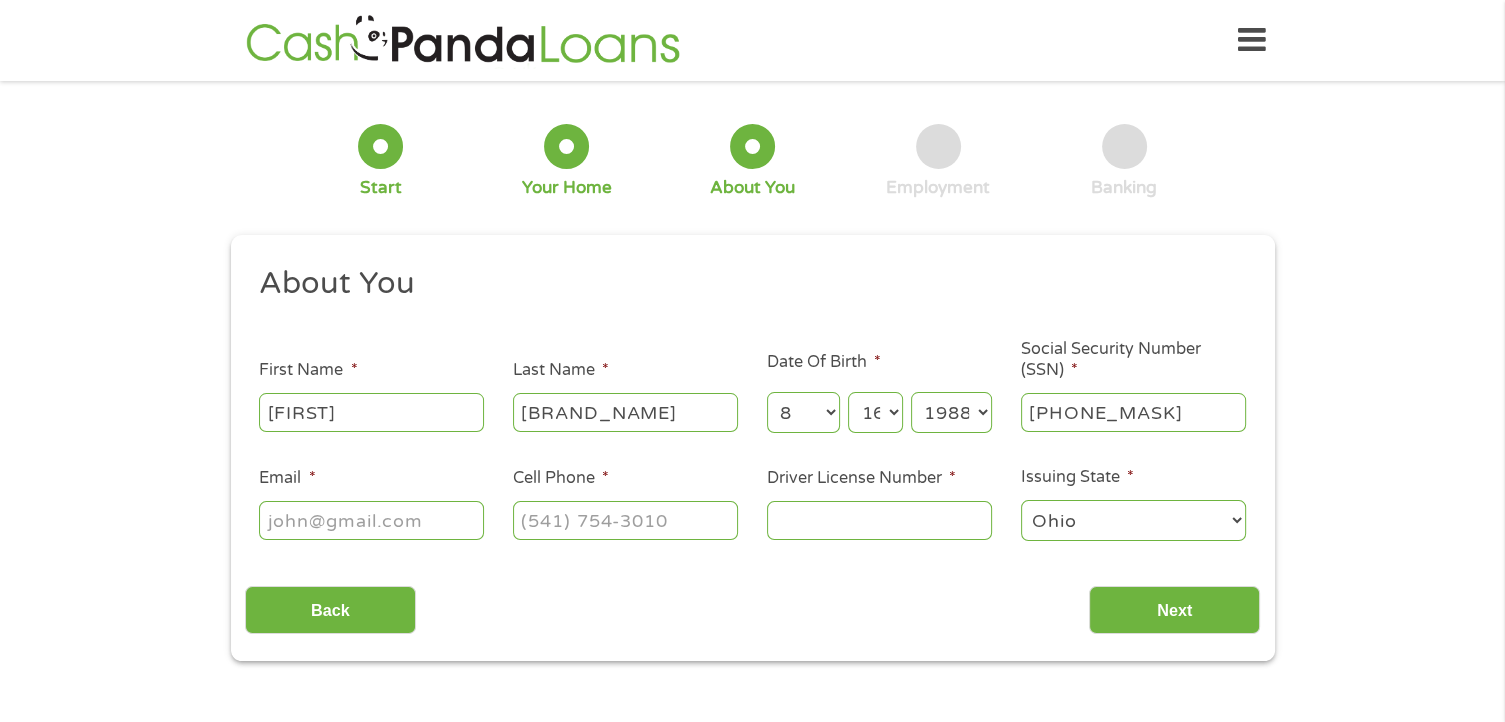 type on "[PHONE_NUMBER]" 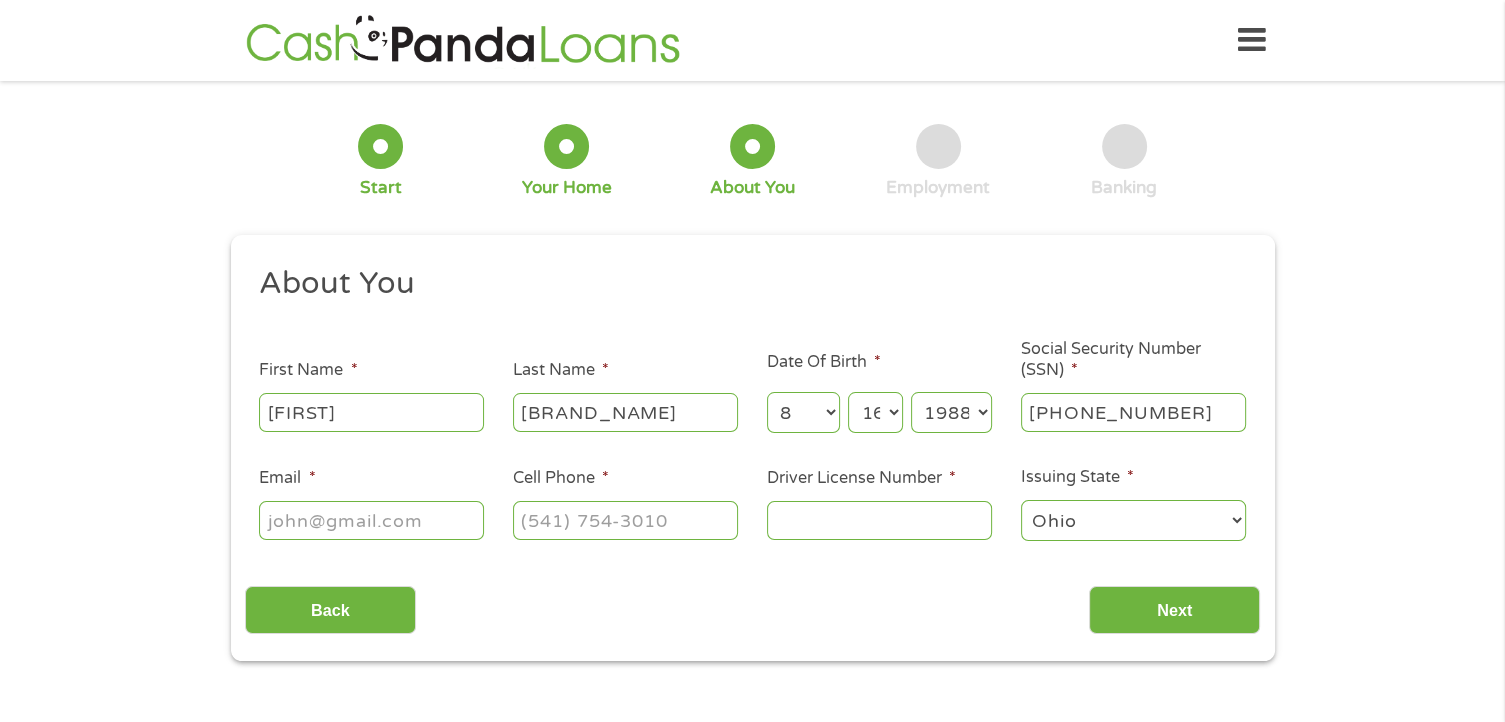 click on "Email *" at bounding box center (371, 520) 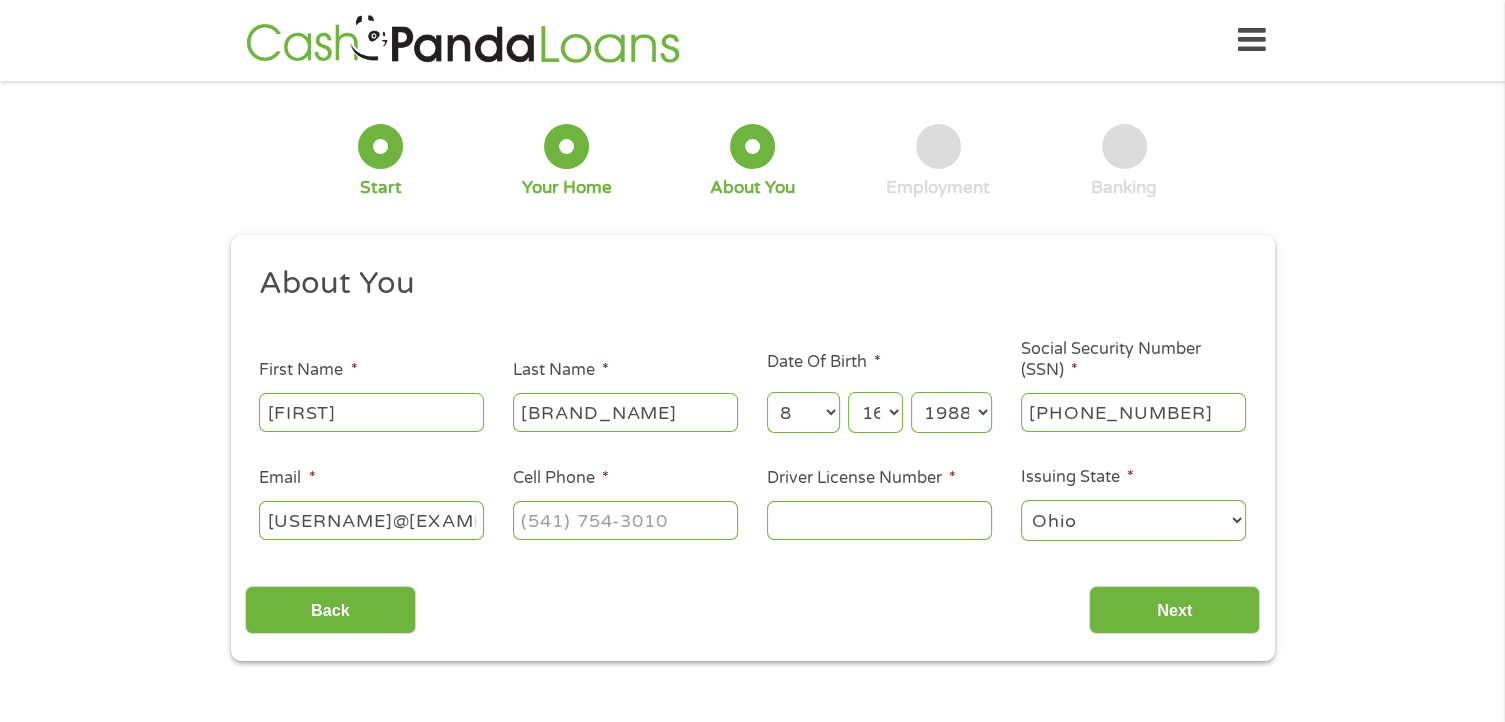 scroll, scrollTop: 0, scrollLeft: 14, axis: horizontal 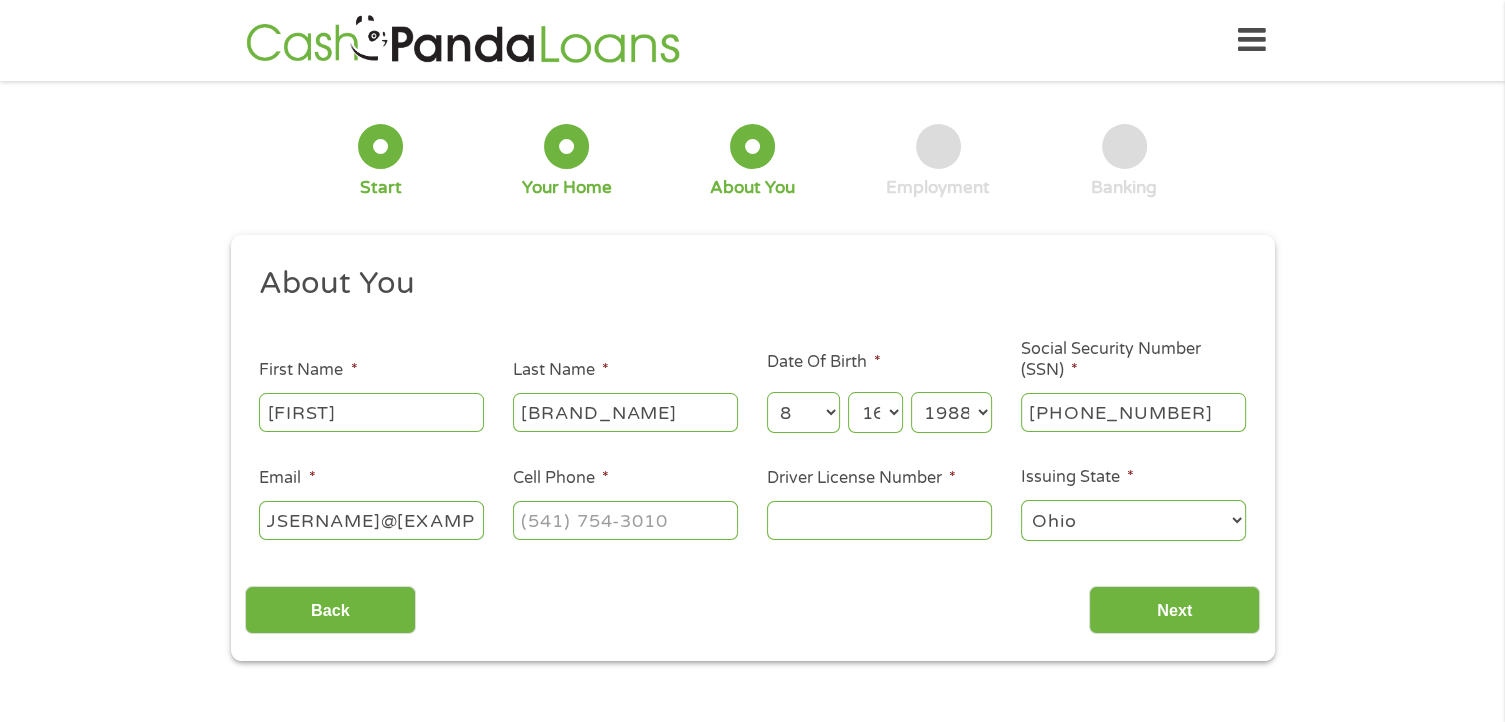 type on "[USERNAME]@[EXAMPLE_DOMAIN]" 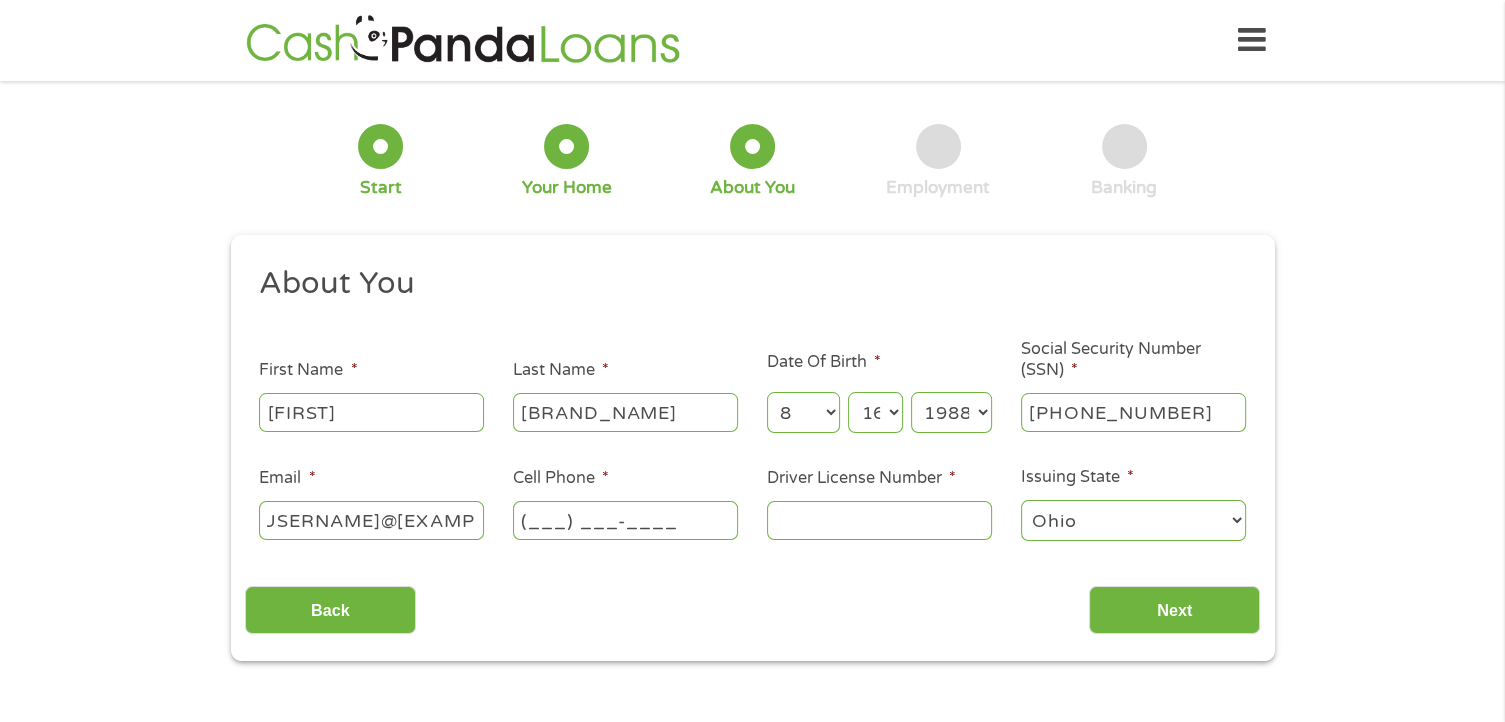 click on "(___) ___-____" at bounding box center (625, 520) 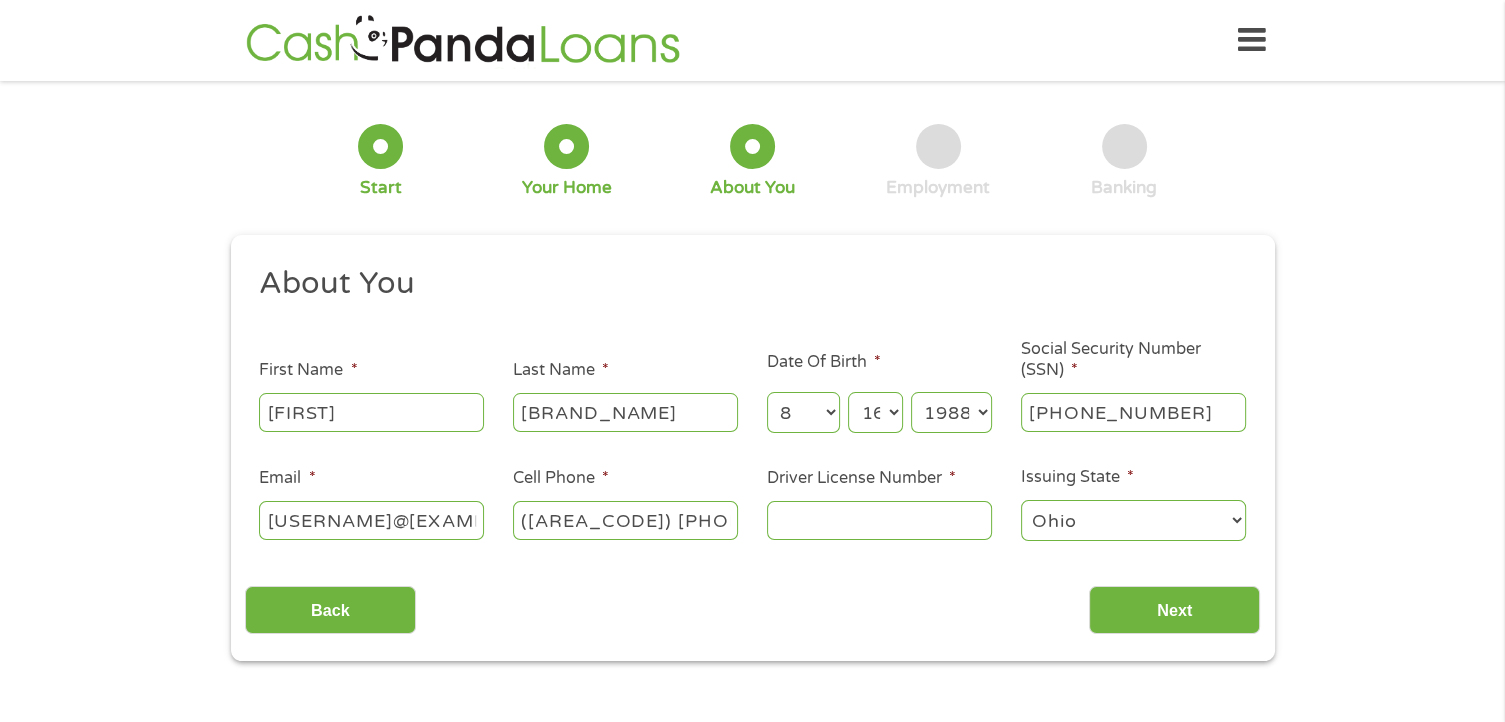 type on "([AREA_CODE]) [PHONE_NUMBER]" 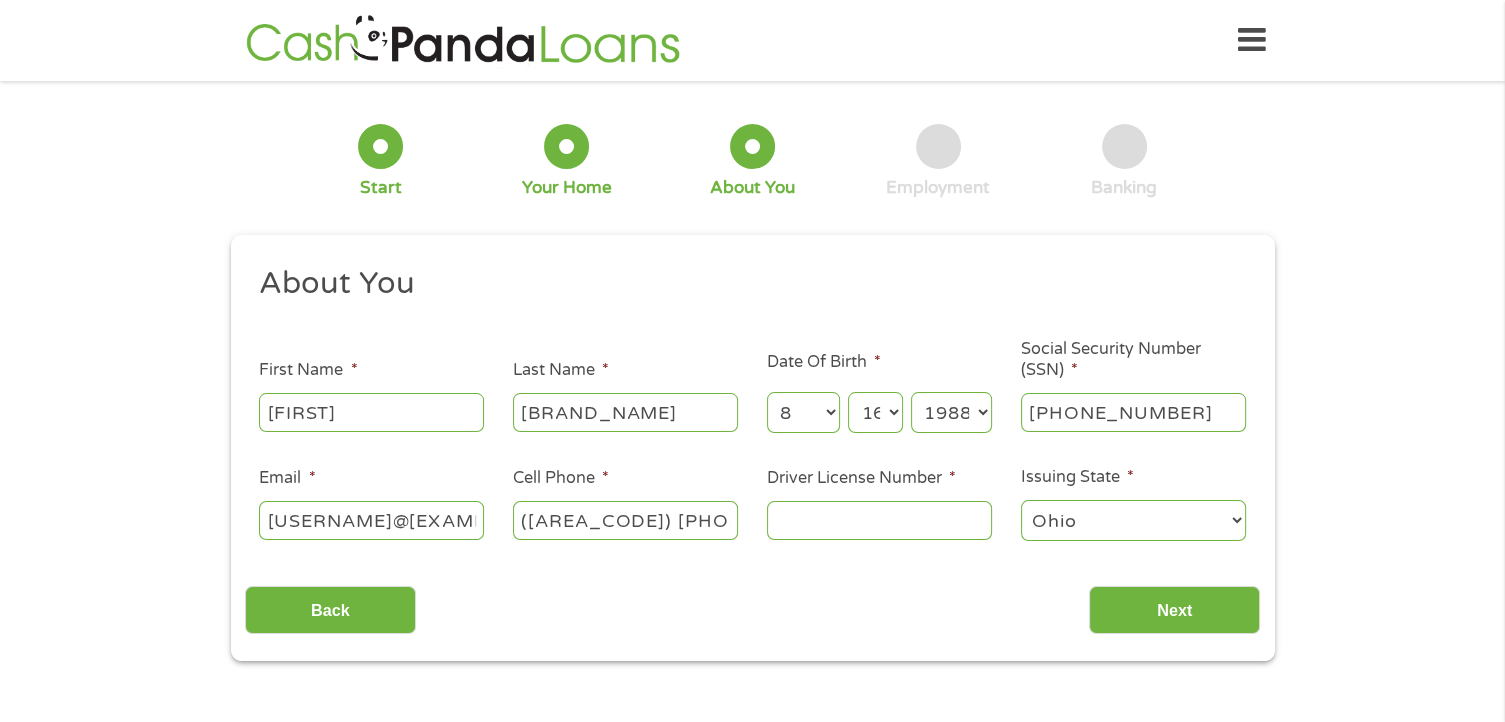 click on "Driver License Number *" at bounding box center (879, 520) 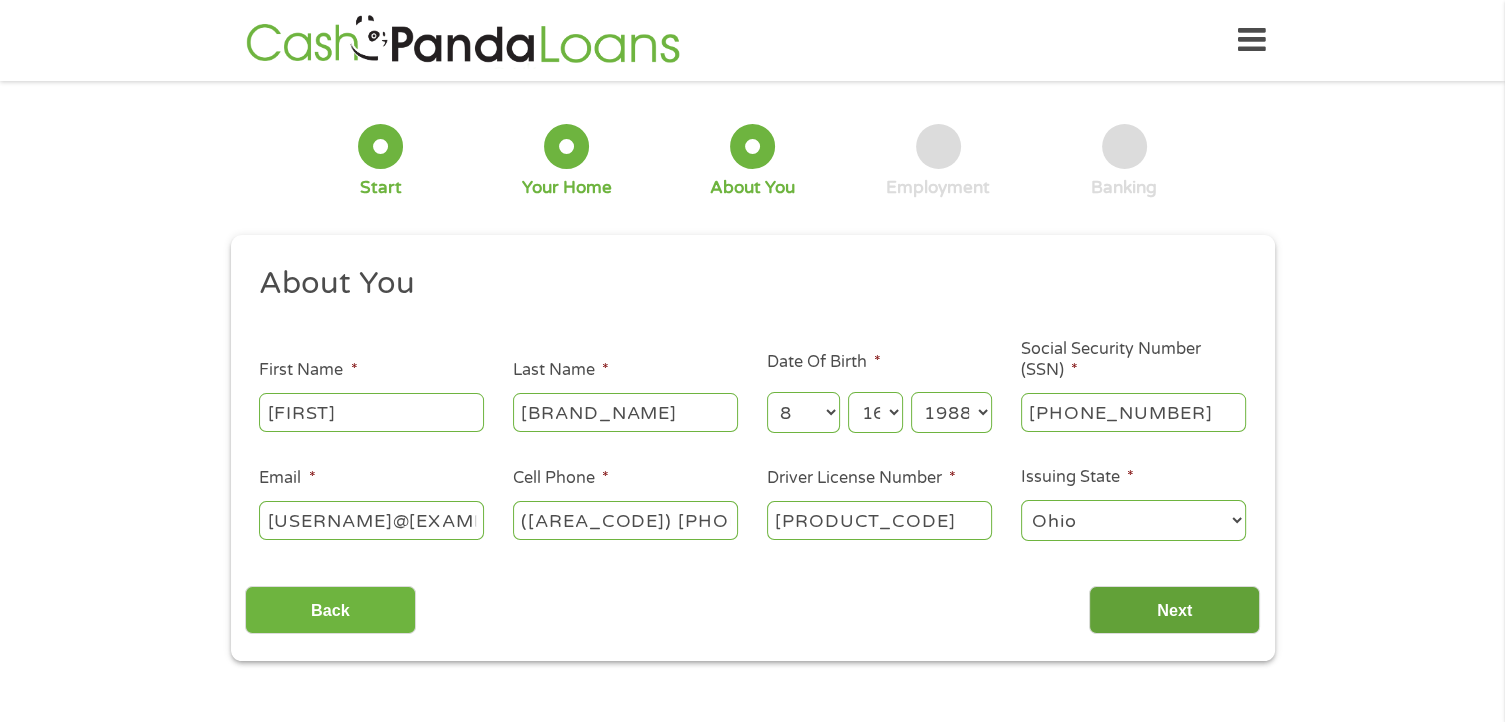 type on "[PRODUCT_CODE]" 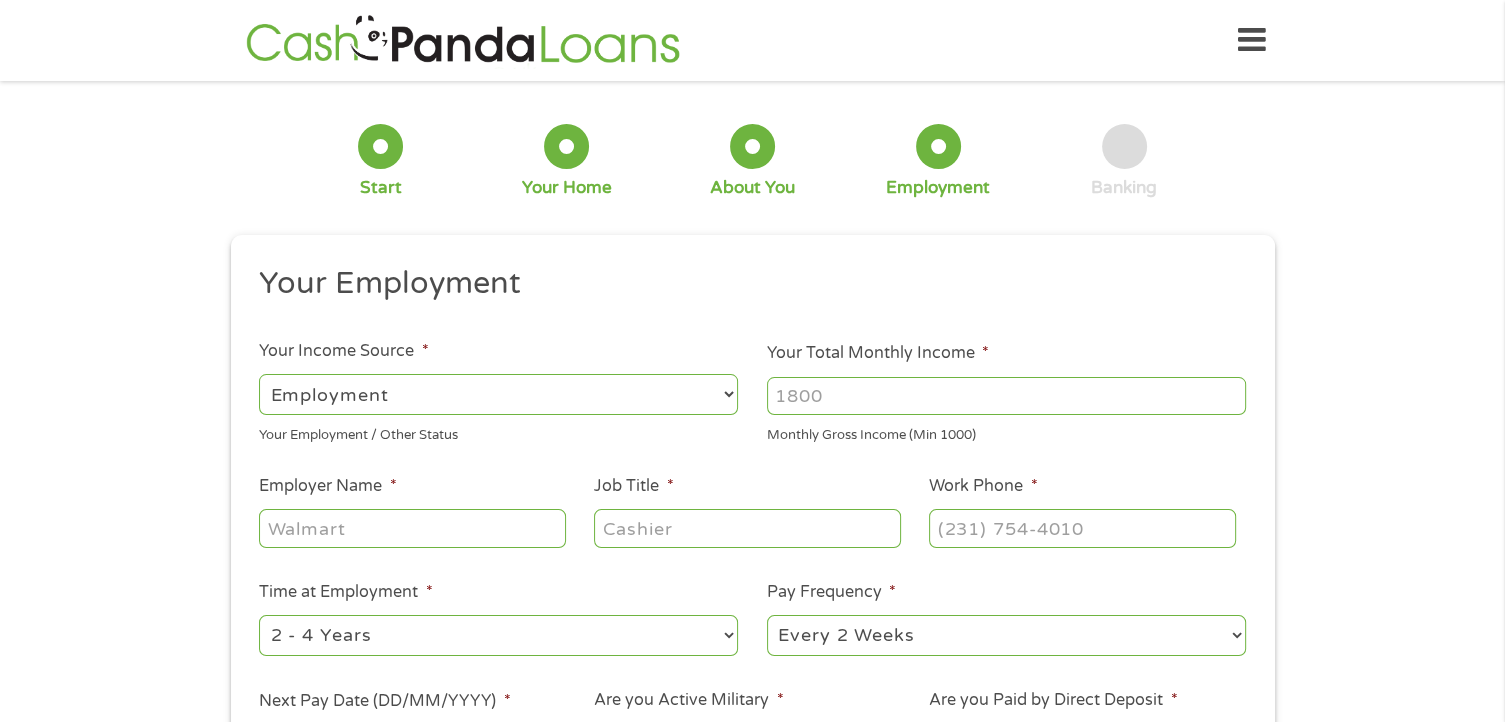 scroll, scrollTop: 8, scrollLeft: 8, axis: both 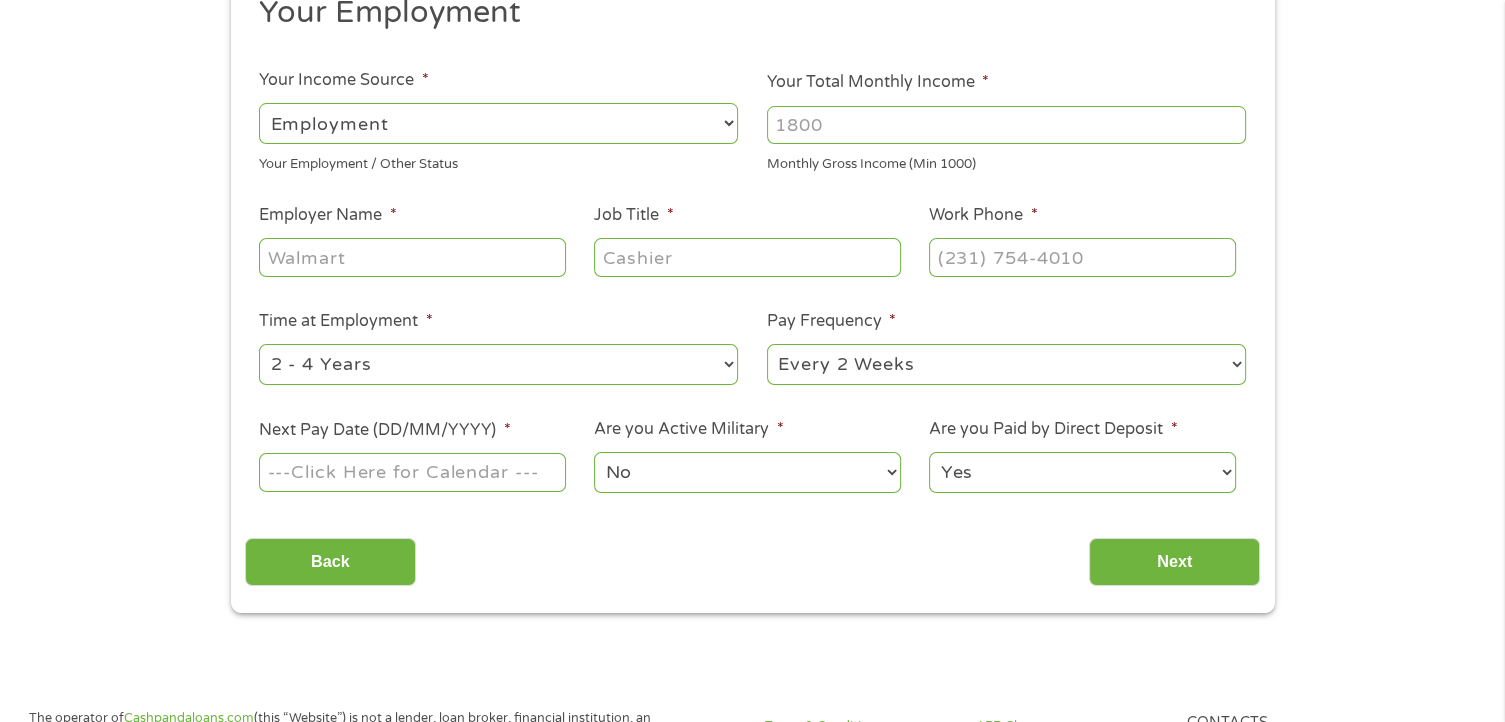 click on "Your Total Monthly Income *" at bounding box center [1006, 125] 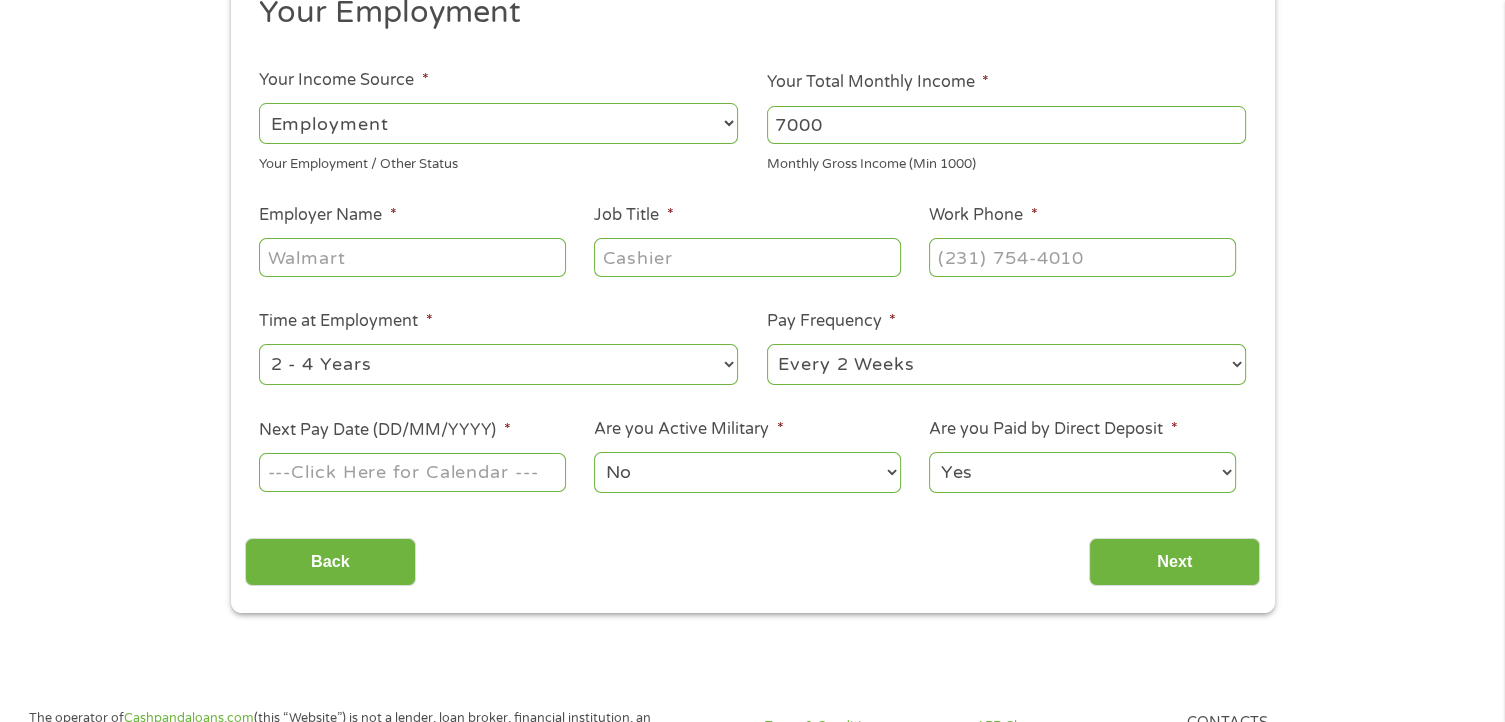 type on "7000" 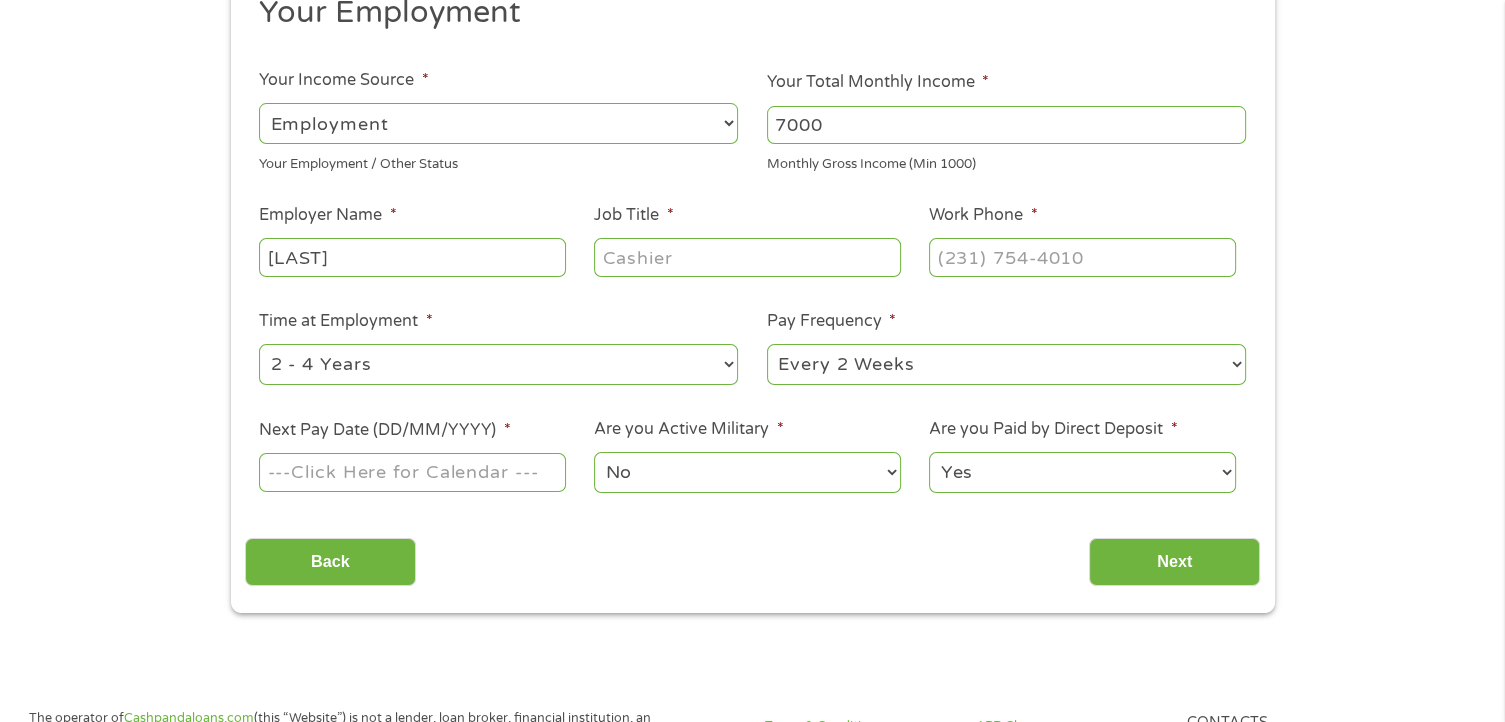 type on "[LAST]" 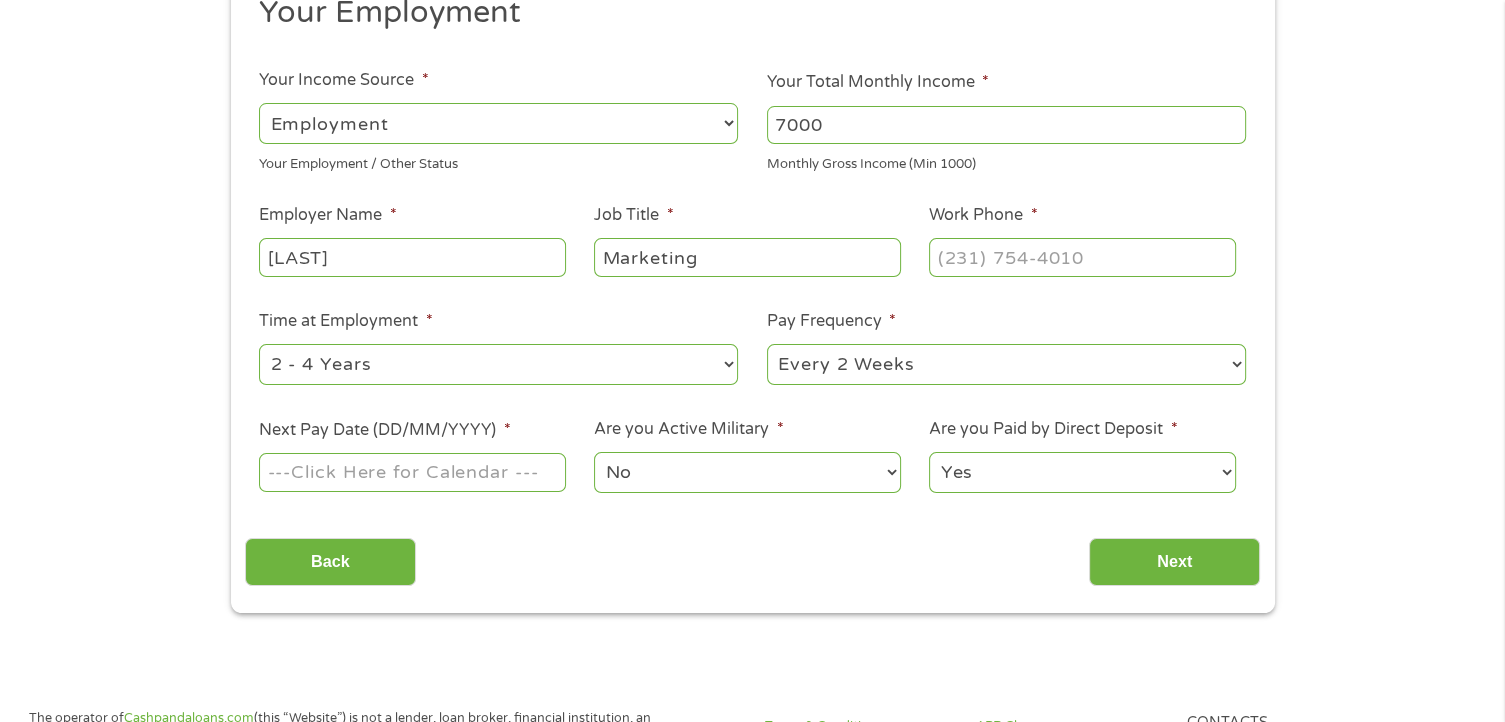 type on "Marketing" 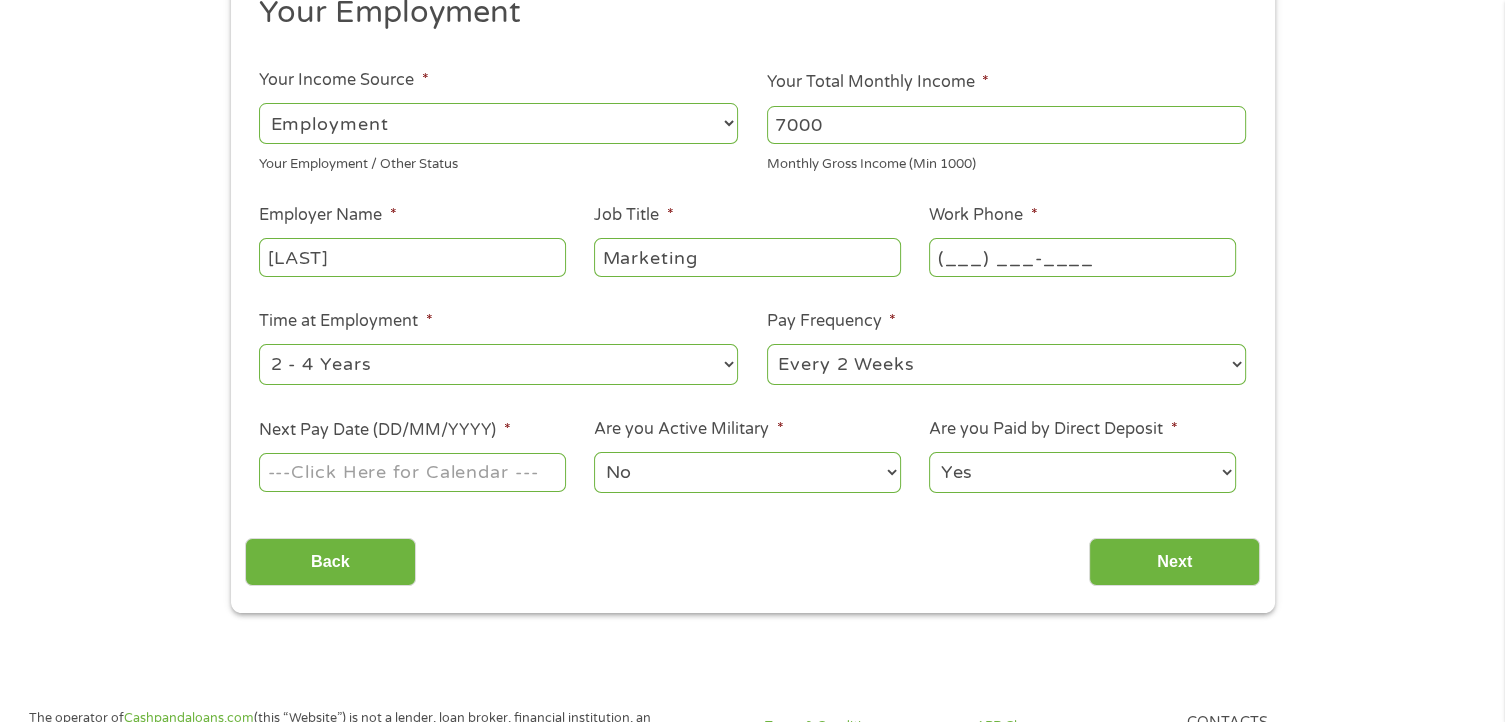 click on "(___) ___-____" at bounding box center (1082, 257) 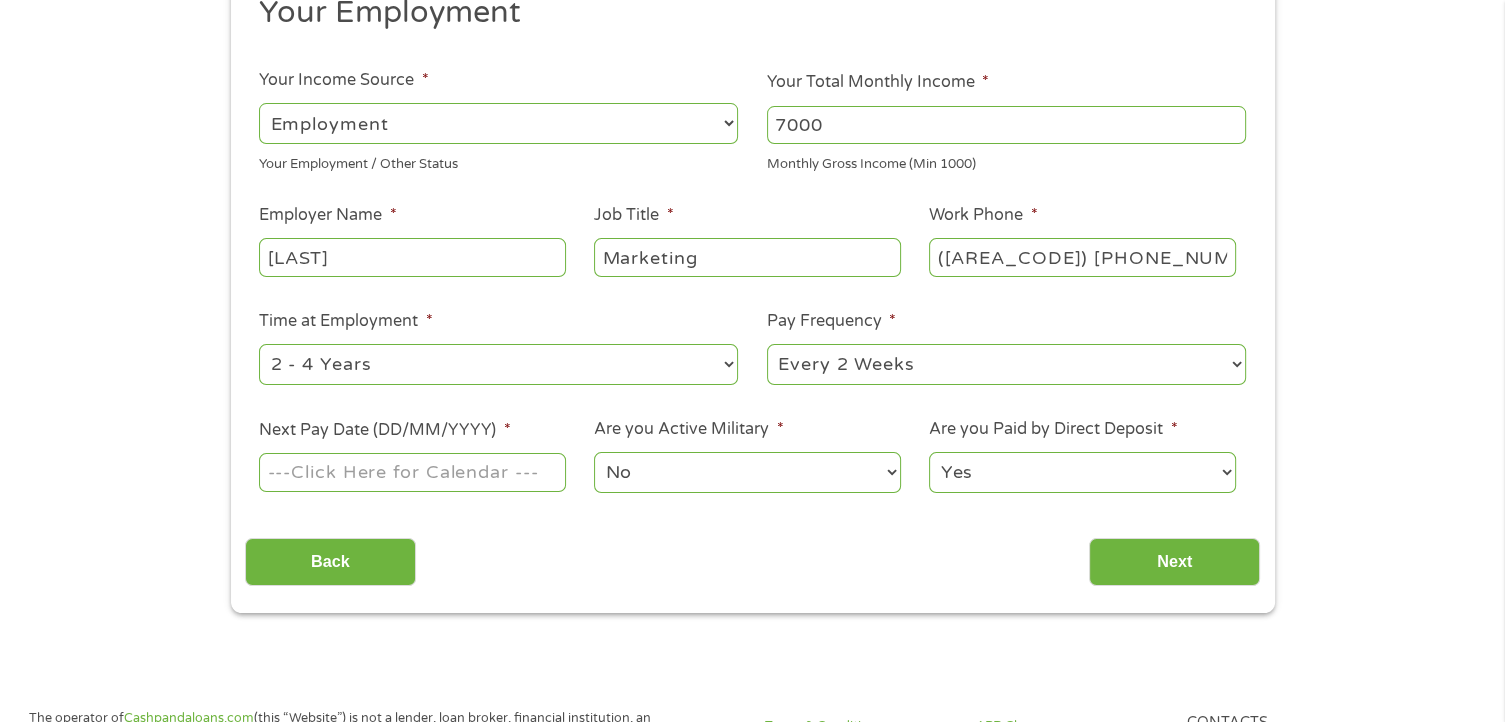 type on "([AREA_CODE]) [PHONE_NUMBER]" 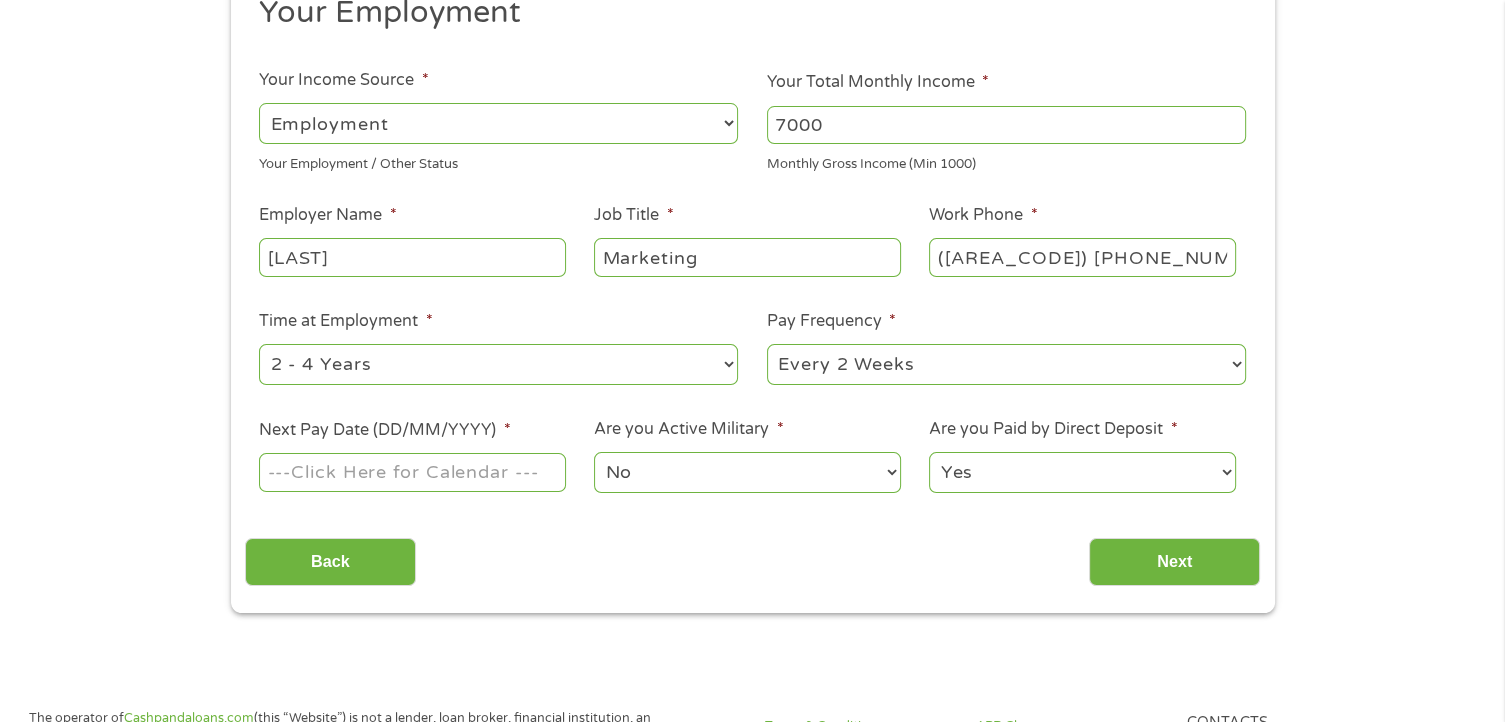 click on "--- Choose one --- 1 Year or less 1 - 2 Years 2 - 4 Years Over 4 Years" at bounding box center [498, 365] 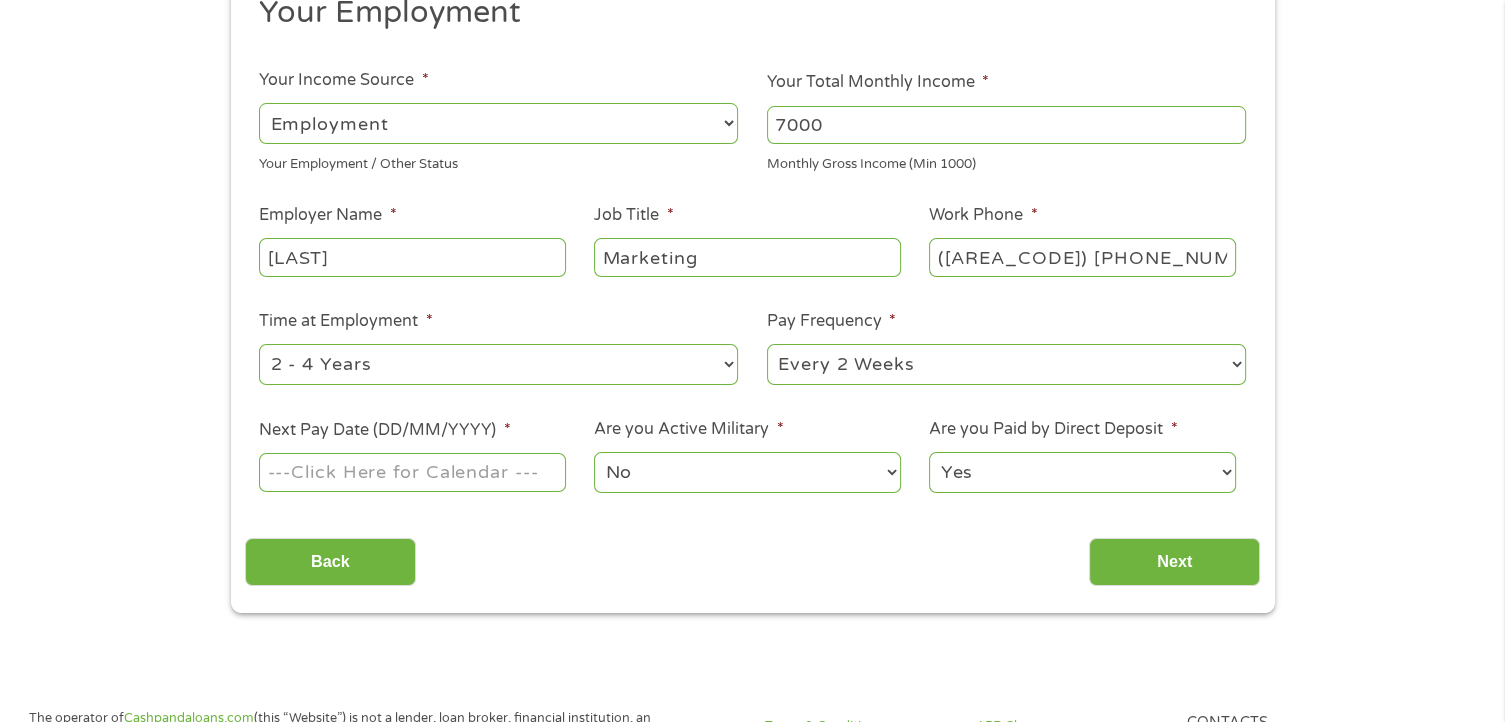 select on "60months" 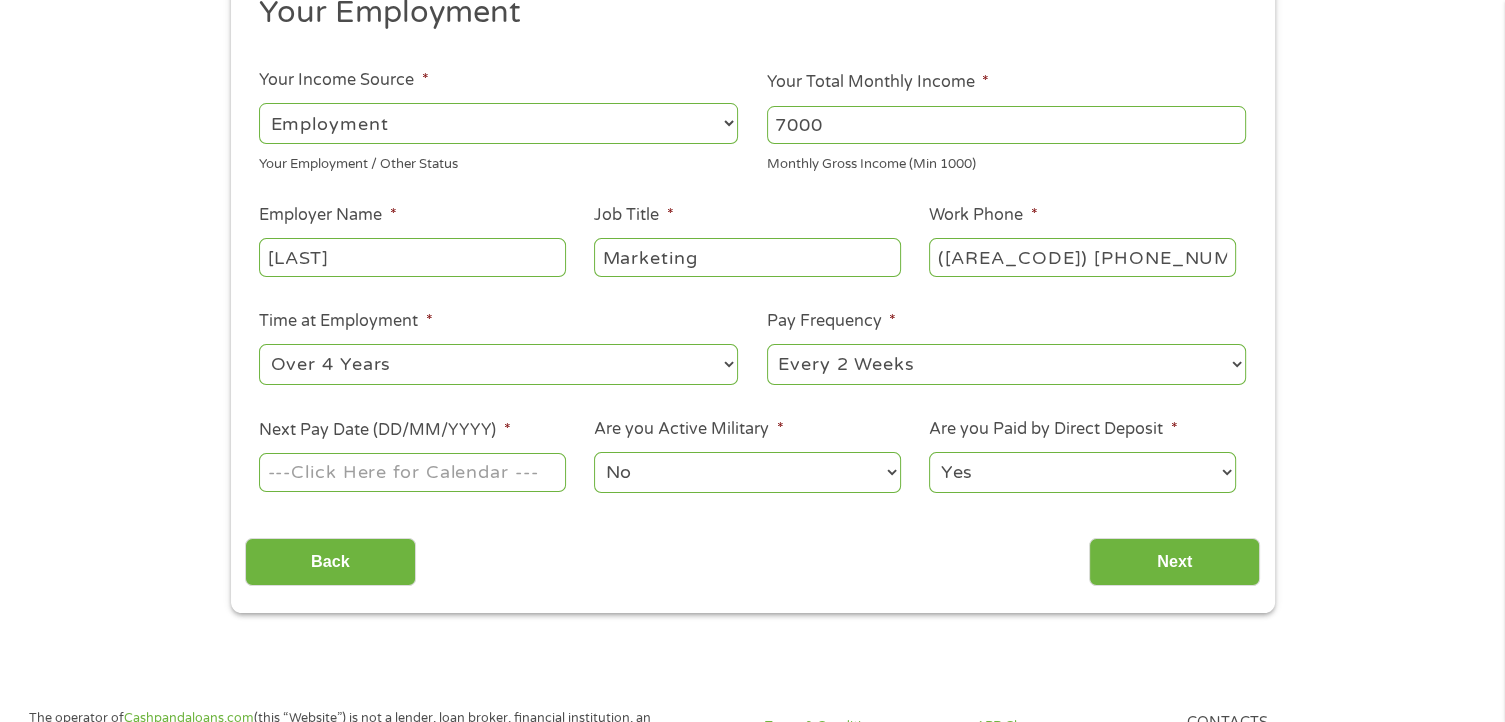 click on "--- Choose one --- 1 Year or less 1 - 2 Years 2 - 4 Years Over 4 Years" at bounding box center (498, 364) 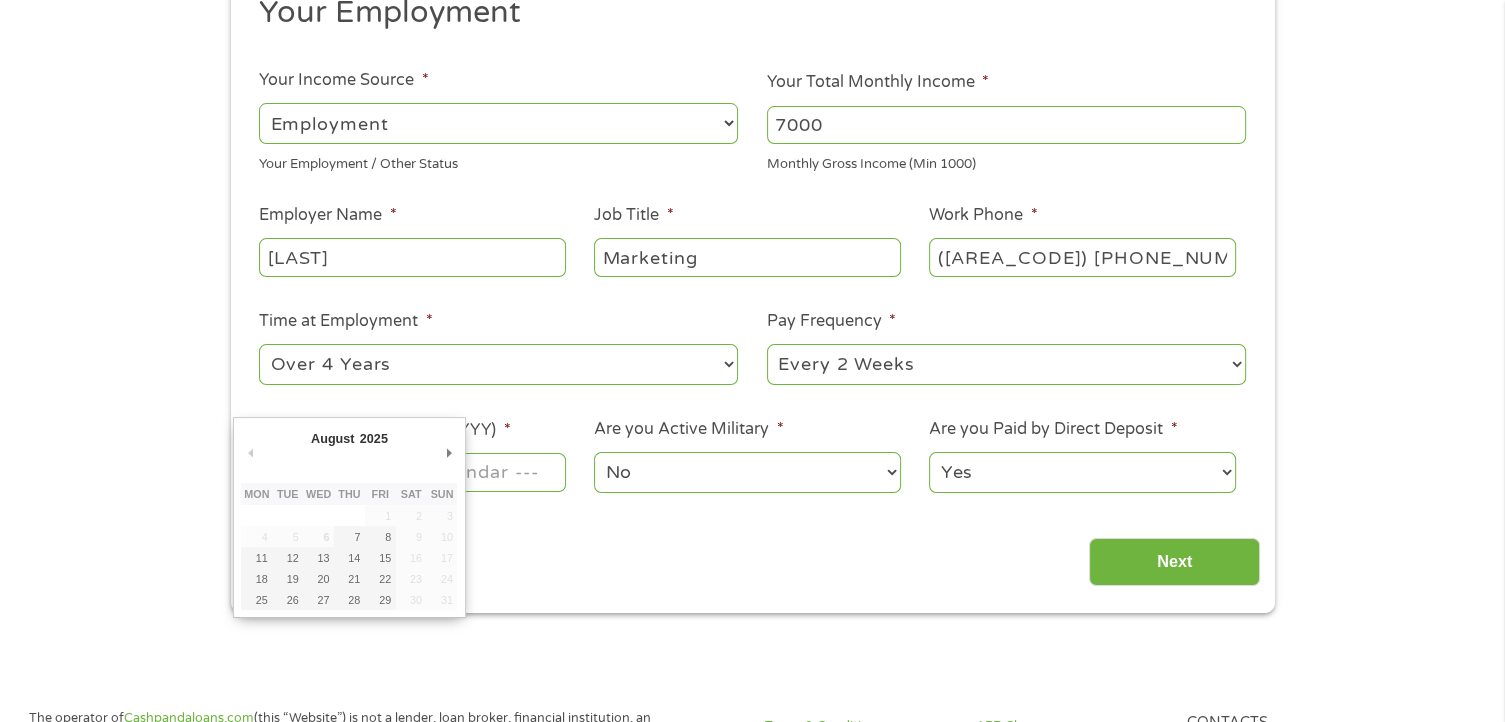 click on "This field is hidden when viewing the form gclid EAIaIQobChMIzOzf2fb2jgMVS9TCBB0mWwo0EAMYASAAEgJYOfD_BwE This field is hidden when viewing the form Referrer https://www.cashpandaloans.com/payday-loans/?medium=adwords&source=adwords&campaign=[CAMPAIGN_ID]&adgroup=[ADGROUP_ID]&creative=[CREATIVE_ID]&position=&keyword=cosigner%20loans&utm_term=searchterm&matchtype=term&device=c&network=g&gad_source=1&gad_campaignid=[CAMPAIGN_ID]&gbraid=0AAAAABxw2IhgNmBb7GjdrjzjTZVVGsEGZ&gclid=EAIaIQobChMIzOzf2fb2jgMVS9TCBB0mWwo0EAMYASAAEgJYOfD_BwE This field is hidden when viewing the form Source adwords Campaign [CAMPAIGN_ID] Medium adwords" at bounding box center (752, 913) 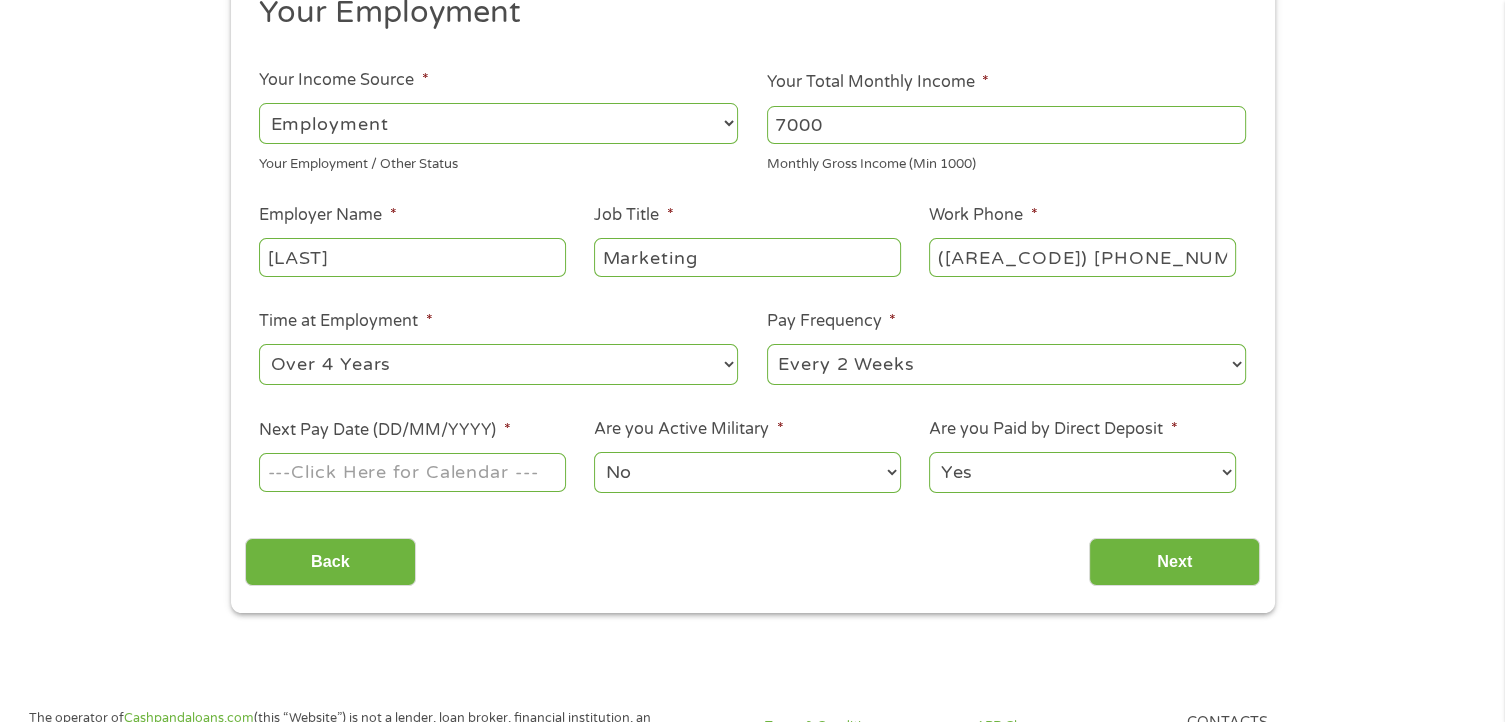 click on "Next Pay Date (DD/MM/YYYY) *" at bounding box center (412, 472) 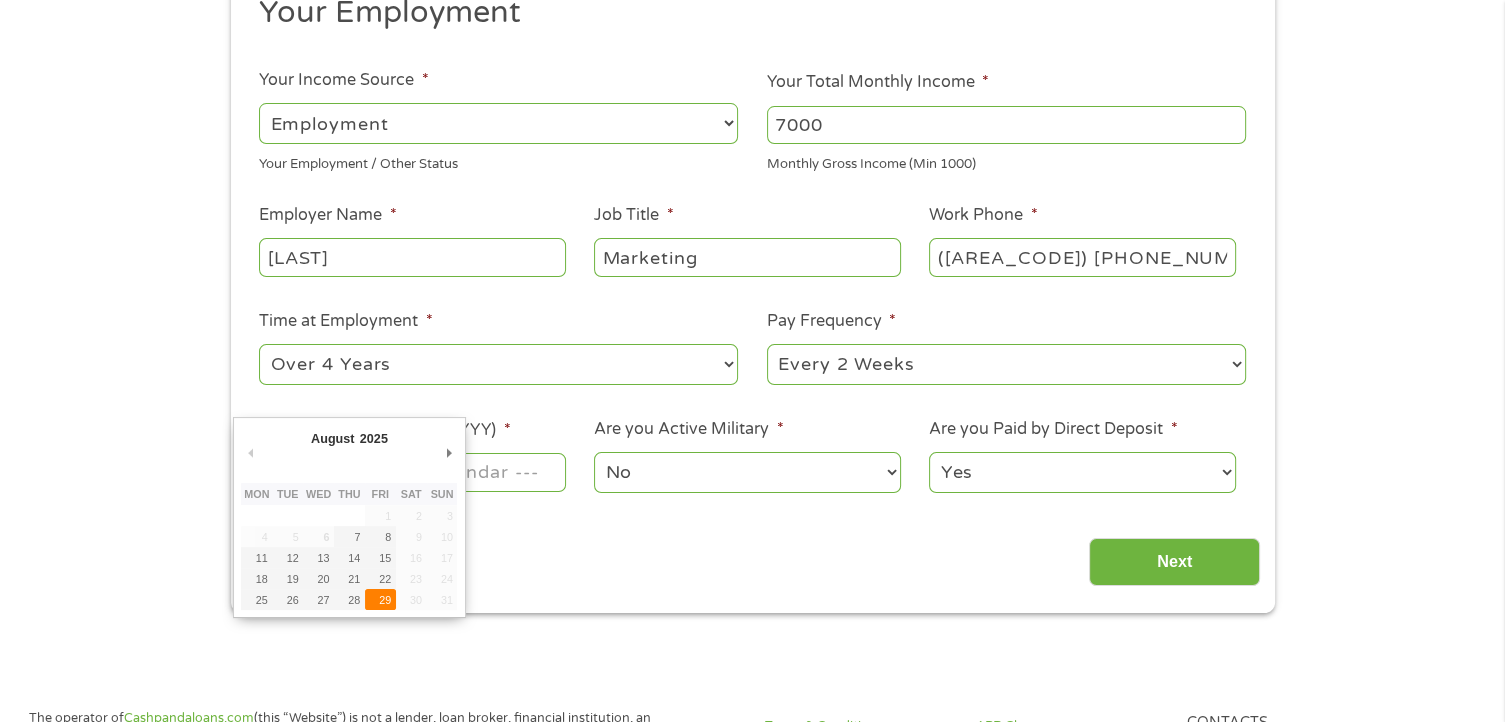 type on "29/08/2025" 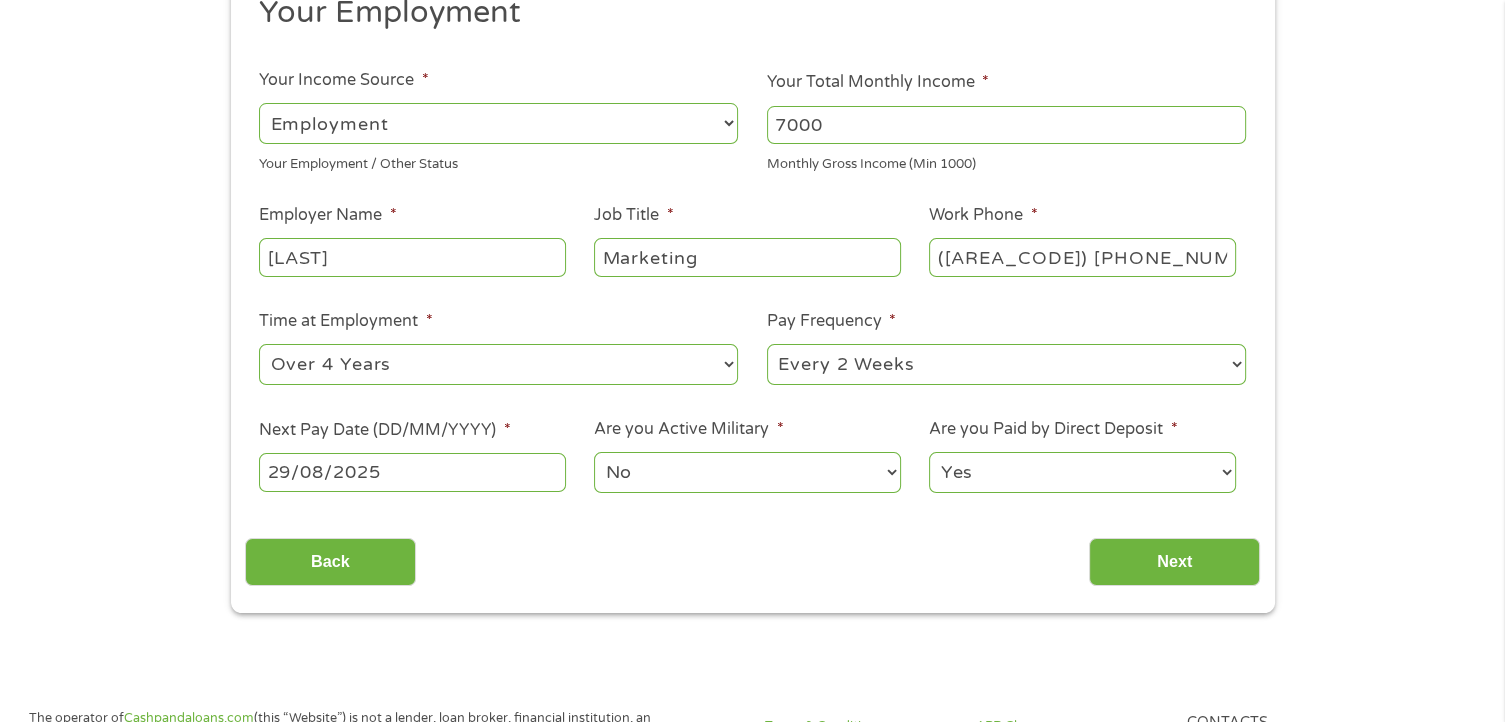 click on "No Yes" at bounding box center [747, 472] 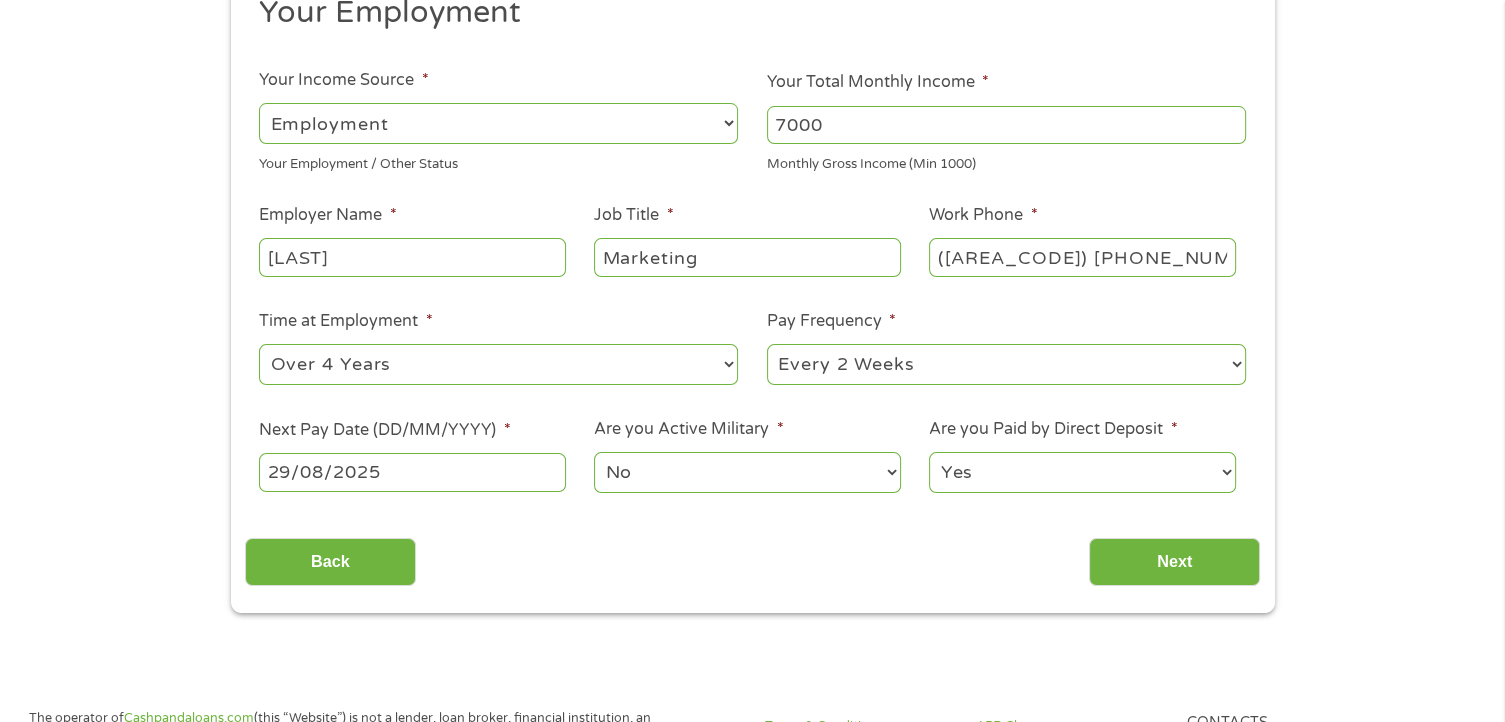 click on "Yes No" at bounding box center (1082, 472) 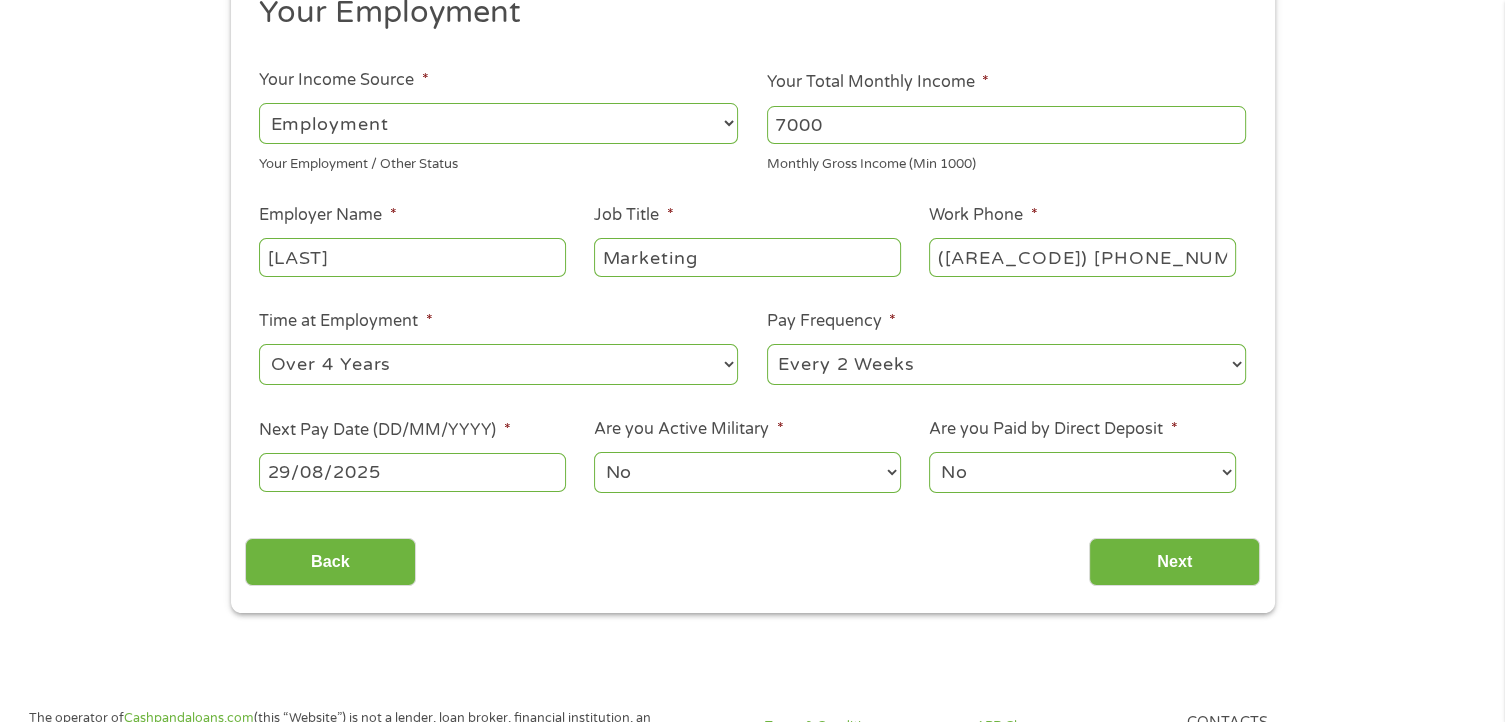 click on "Yes No" at bounding box center (1082, 472) 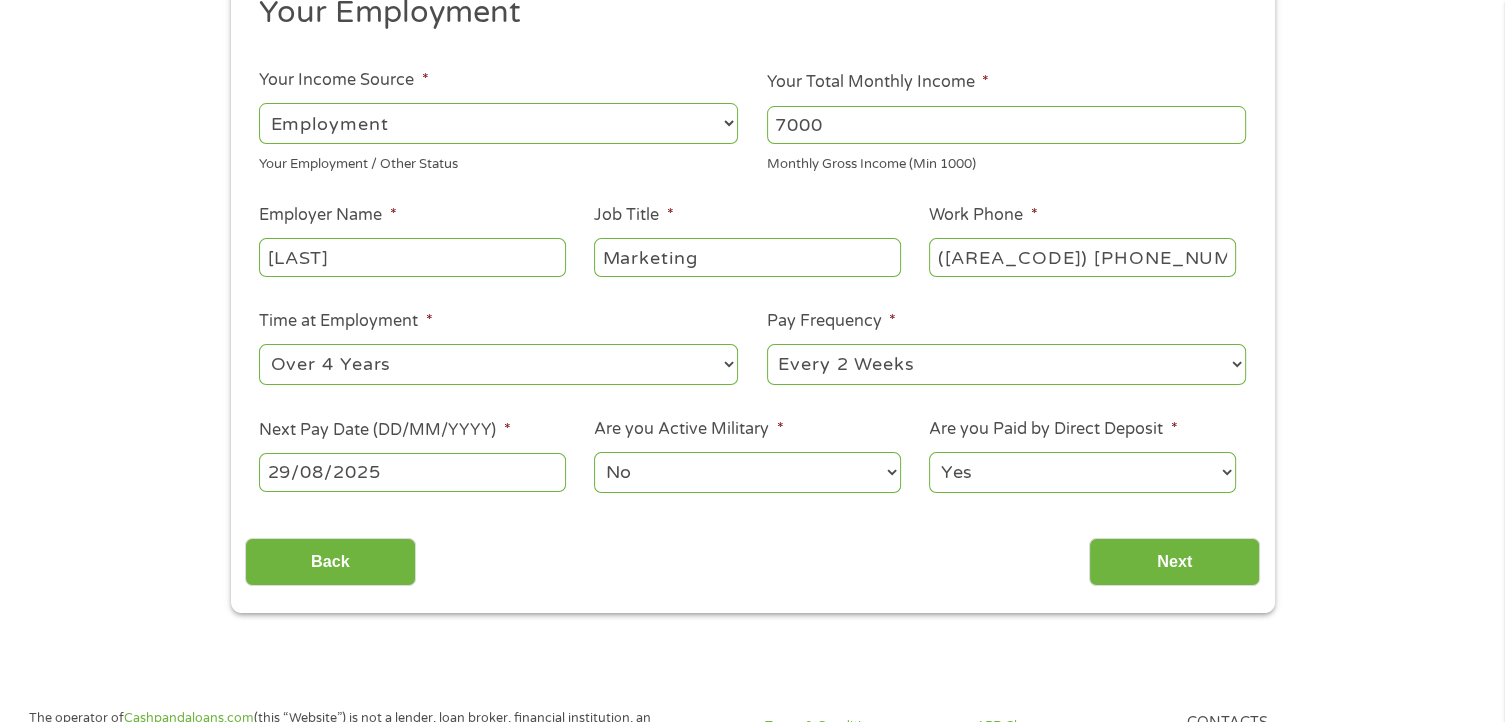 click on "Yes No" at bounding box center (1082, 472) 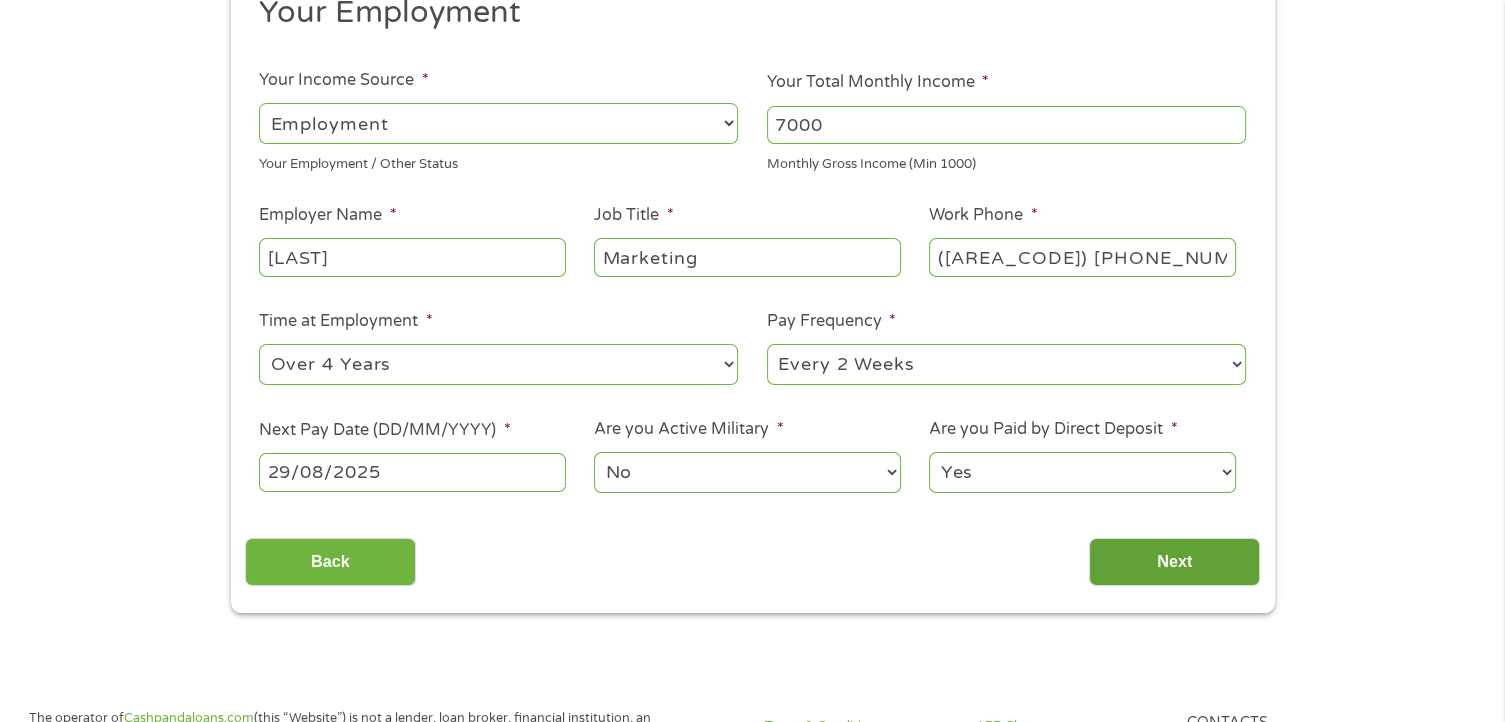 click on "Next" at bounding box center (1174, 562) 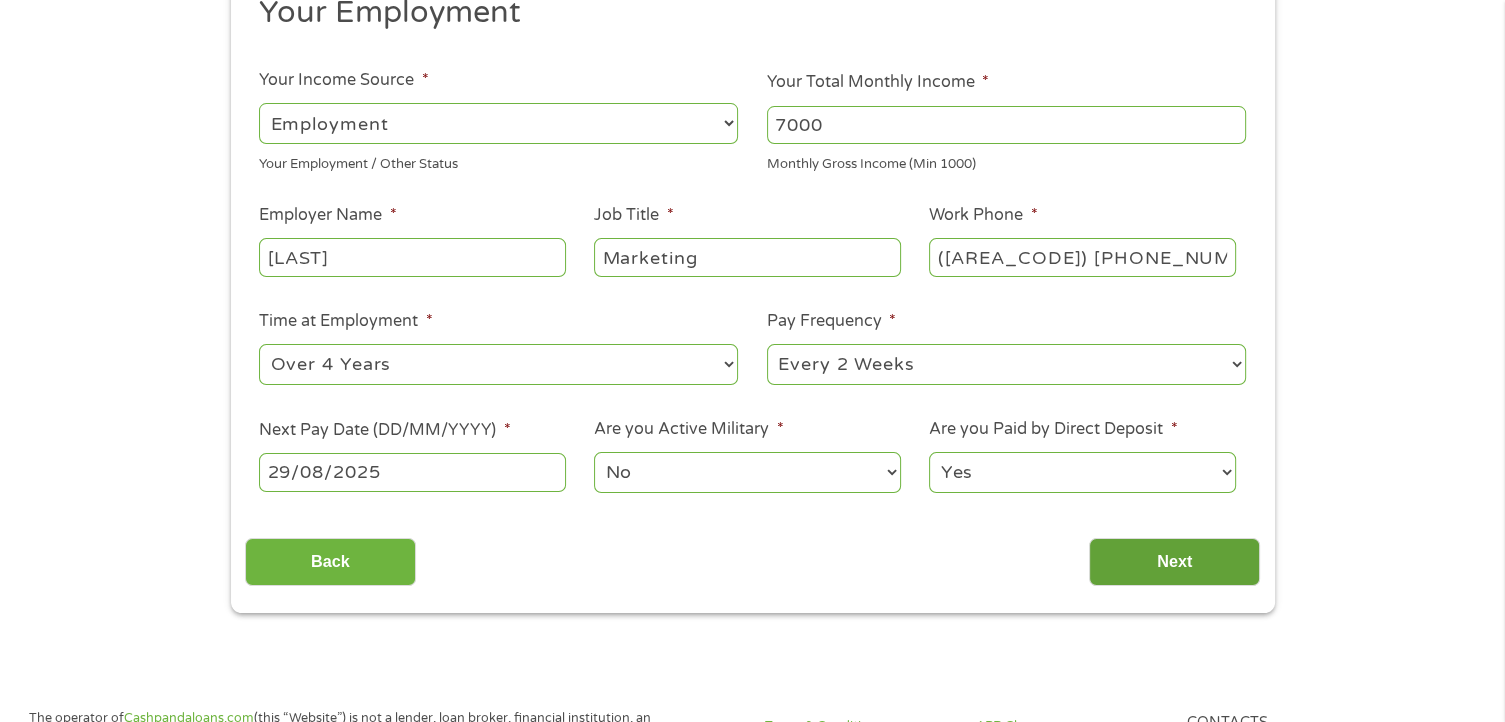 scroll, scrollTop: 8, scrollLeft: 8, axis: both 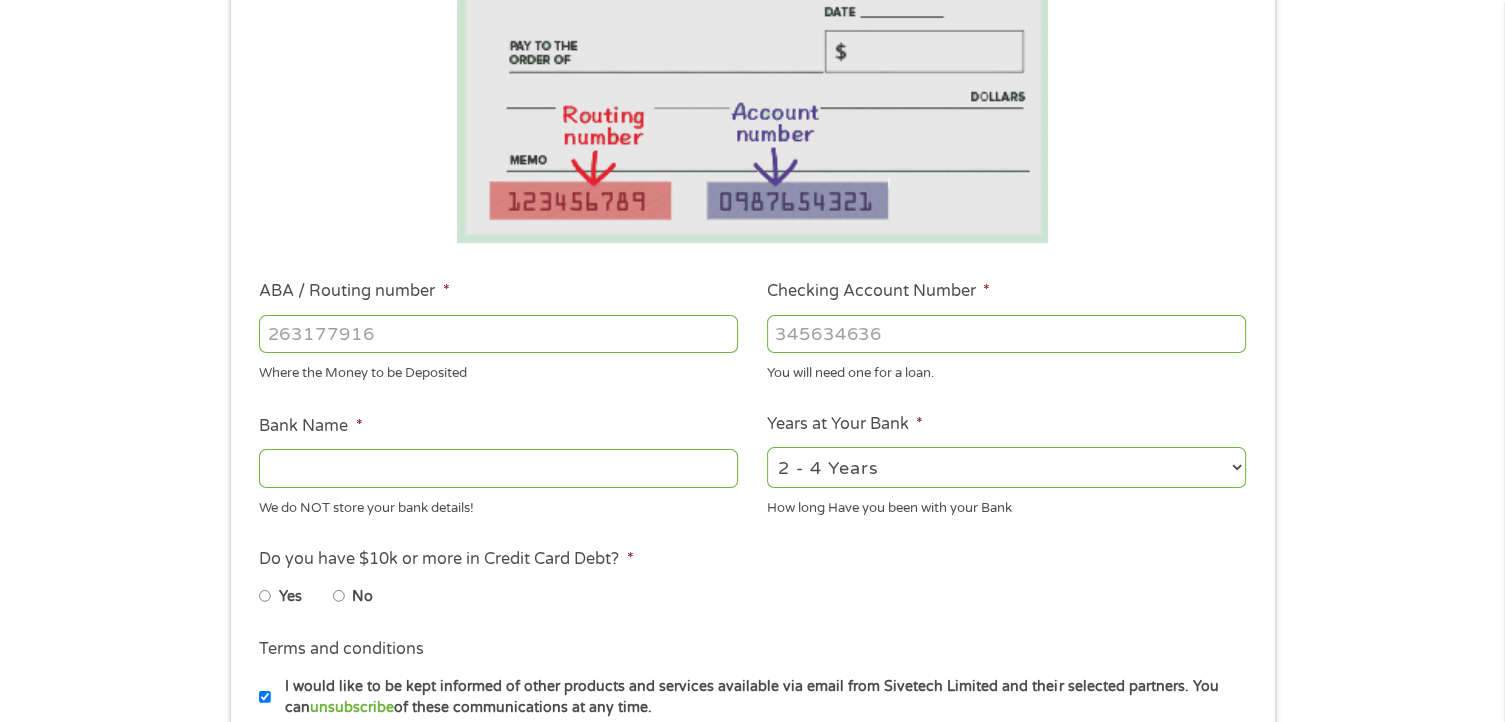 click on "ABA / Routing number *" at bounding box center (498, 334) 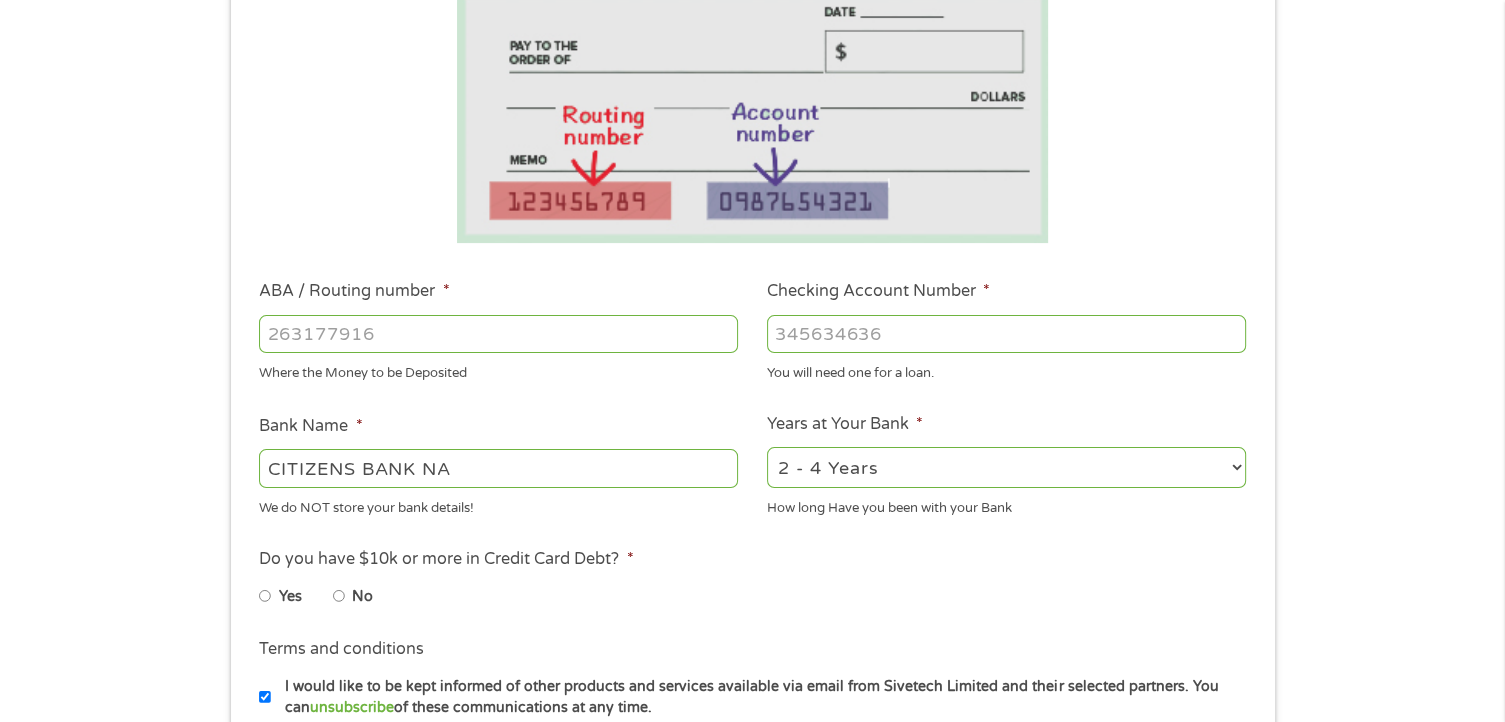 type on "[NUMBER]" 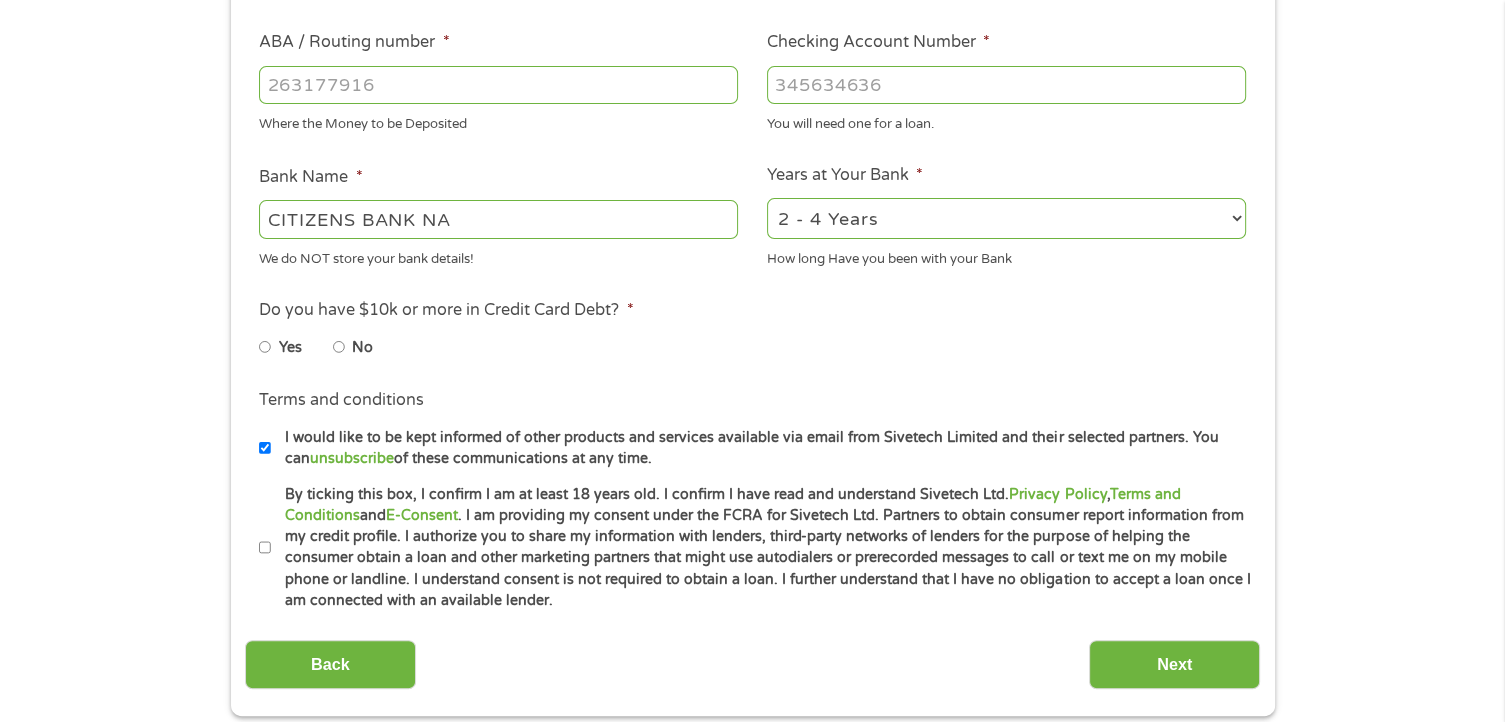 type on "[NUMBER]" 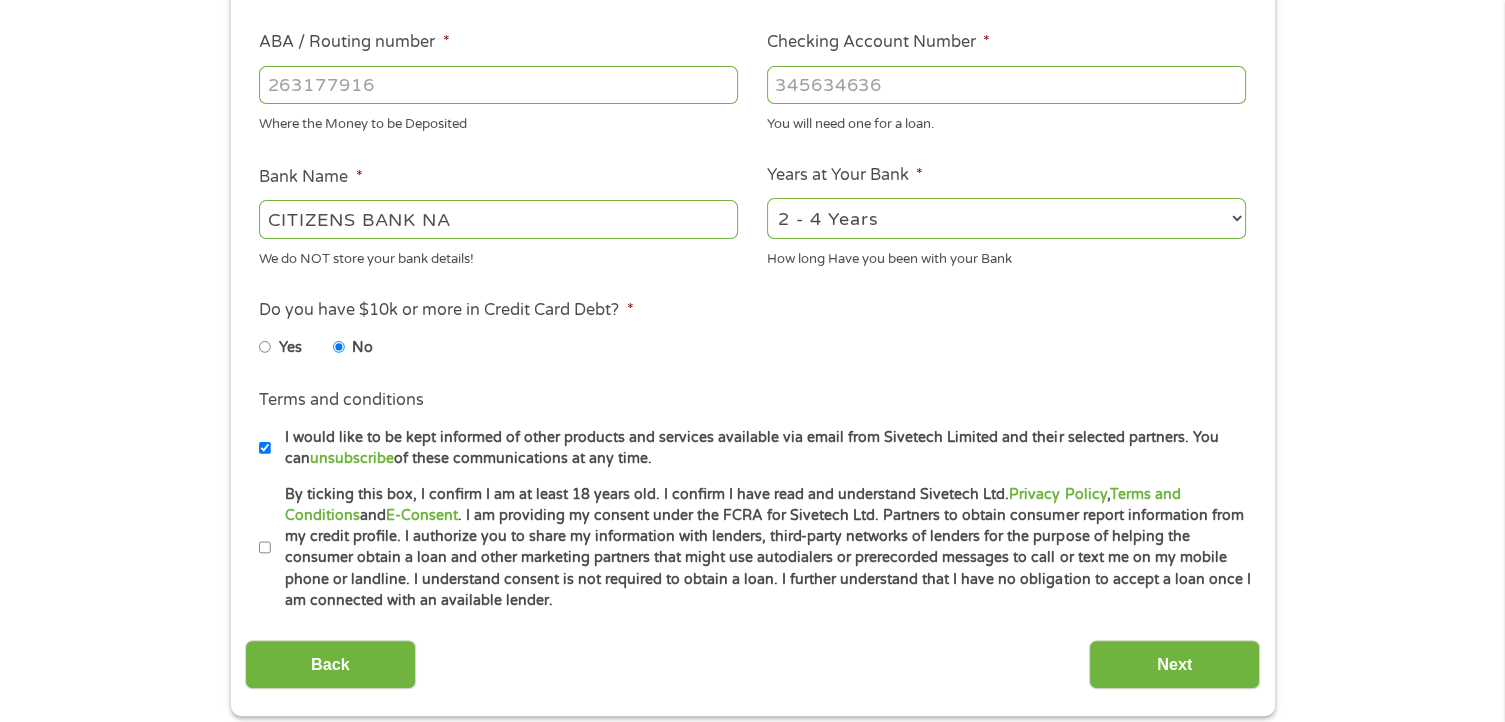 click on "By ticking this box, I confirm I am at least 18 years old. I confirm I have read and understand Sivetech Ltd.  Privacy Policy ,  Terms and Conditions  and  E-Consent . I am providing my consent under the FCRA for Sivetech Ltd. Partners to obtain consumer report information from my credit profile. I authorize you to share my information with lenders, third-party networks of lenders for the purpose of helping the consumer obtain a loan and other marketing partners that might use autodialers or prerecorded messages to call or text me on my mobile phone or landline. I understand consent is not required to obtain a loan. I further understand that I have no obligation to accept a loan once I am connected with an available lender." at bounding box center [265, 548] 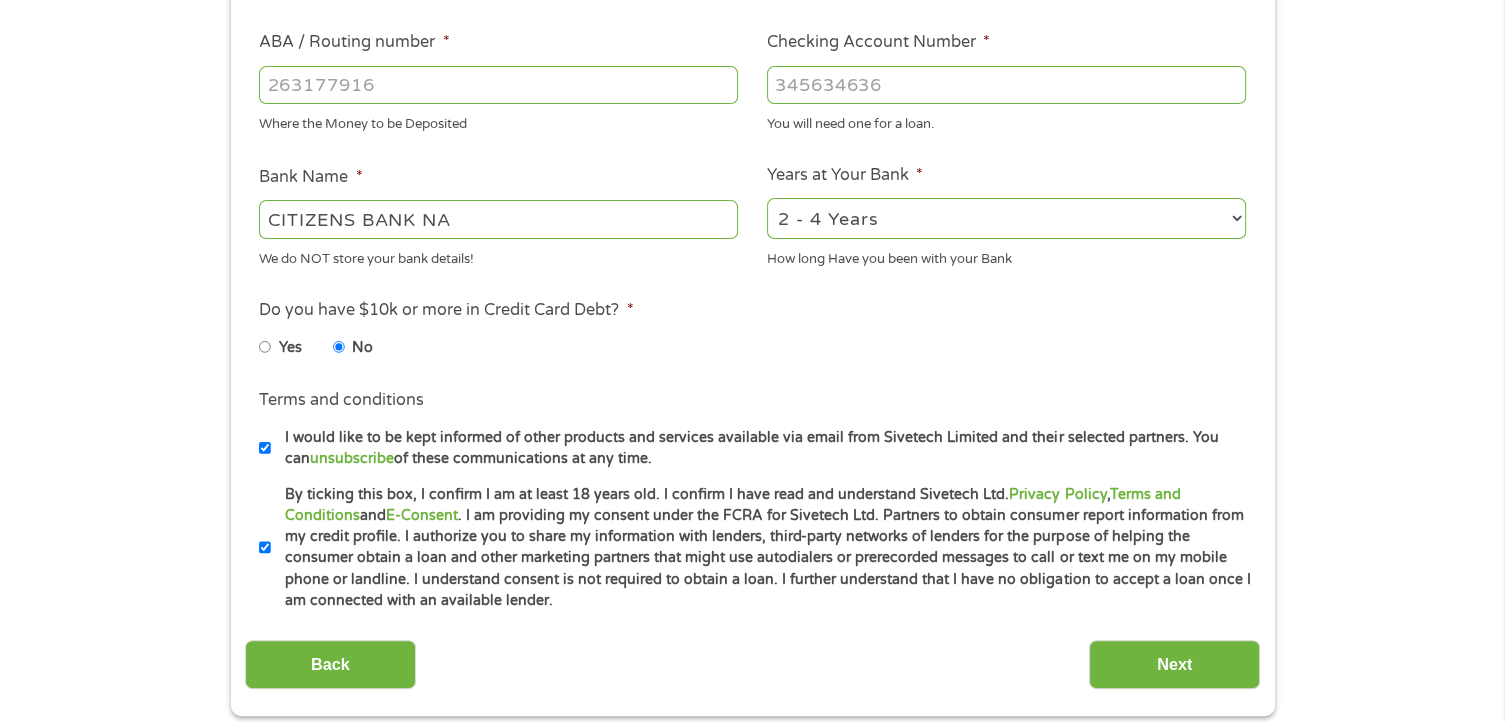click on "I would like to be kept informed of other products and services available via email from Sivetech Limited and their selected partners. You can   unsubscribe   of these communications at any time." at bounding box center [265, 448] 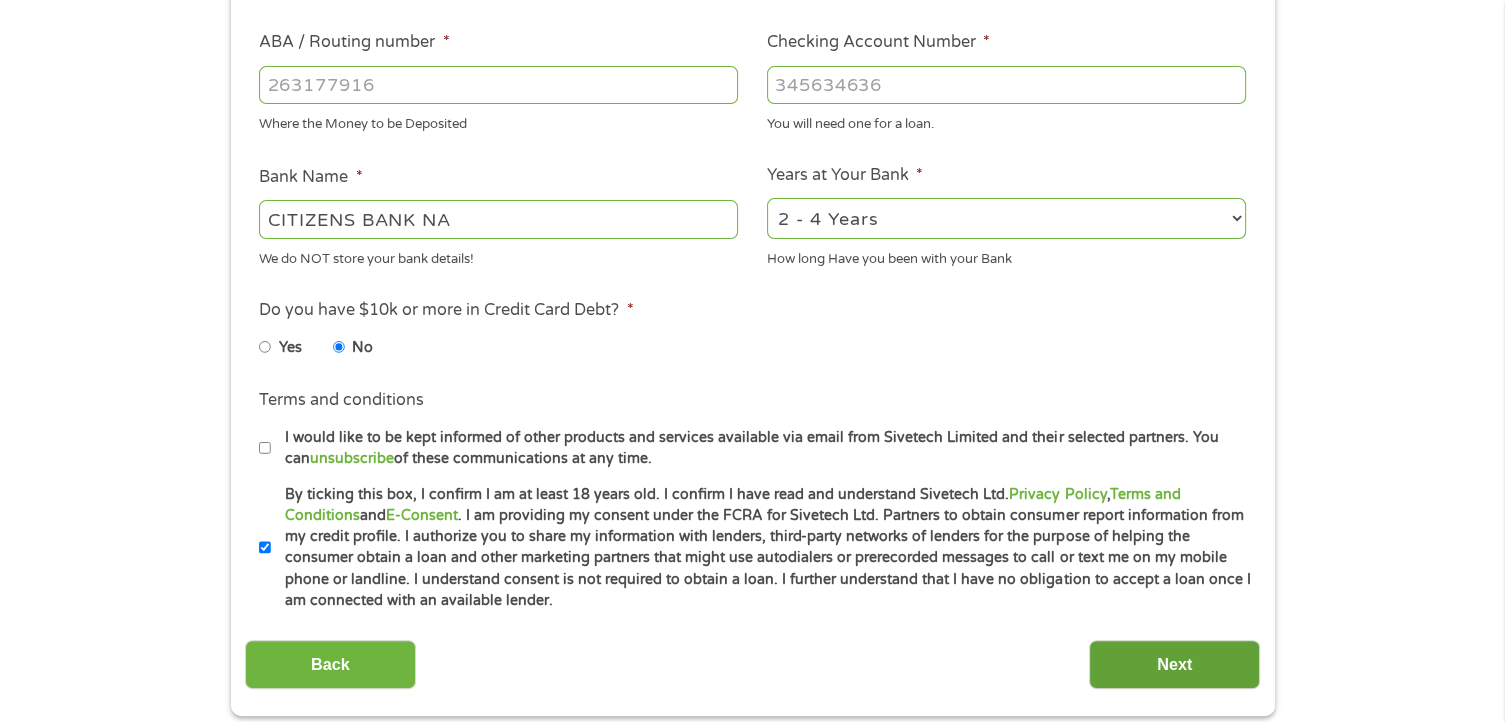 click on "Next" at bounding box center (1174, 664) 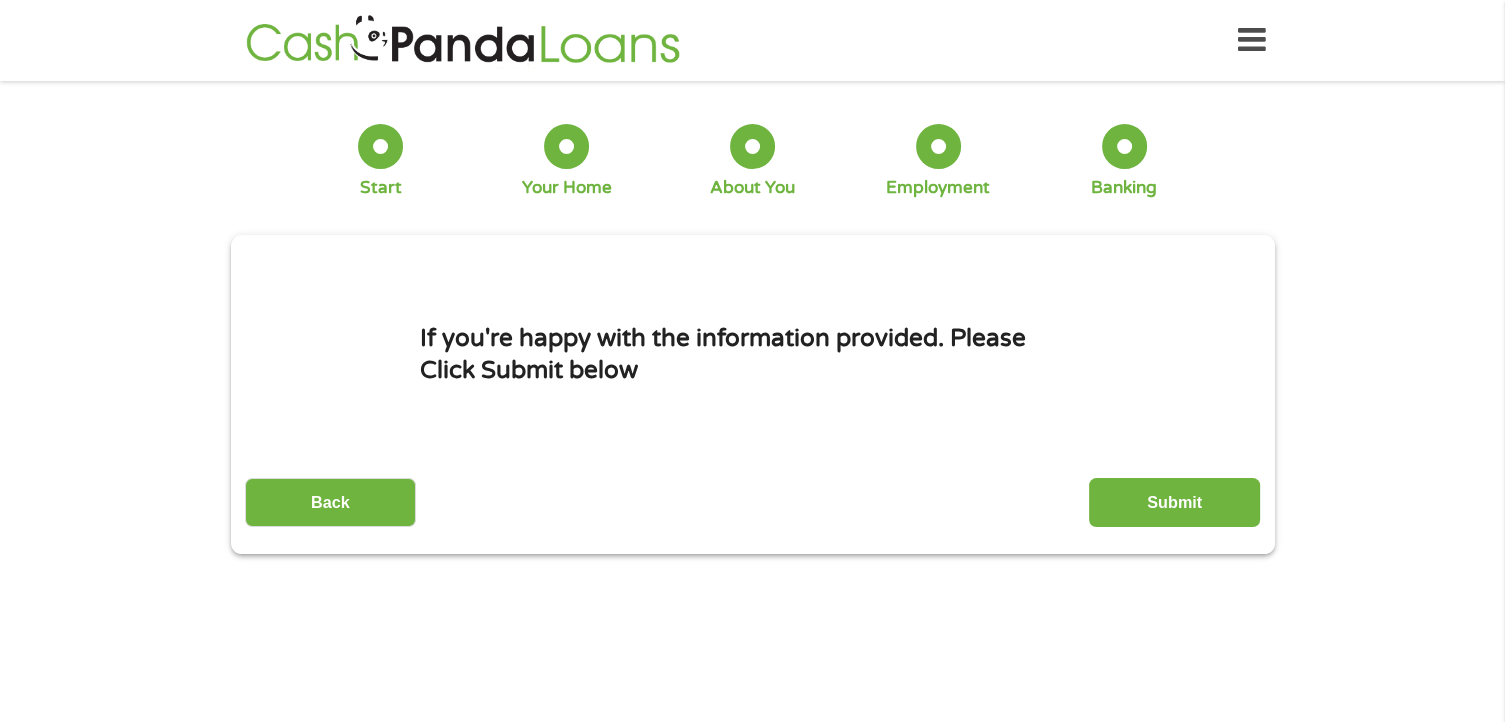 scroll, scrollTop: 0, scrollLeft: 0, axis: both 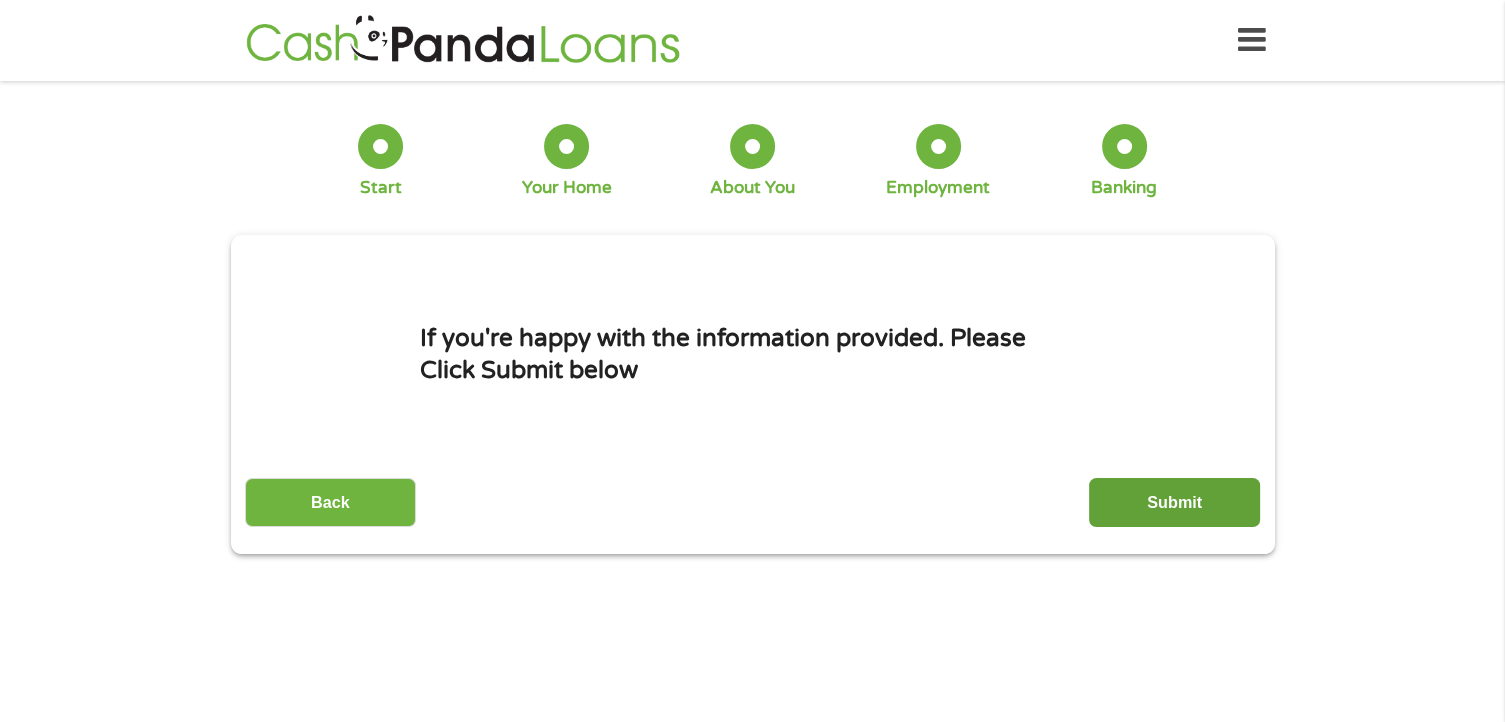 click on "Submit" at bounding box center (1174, 502) 